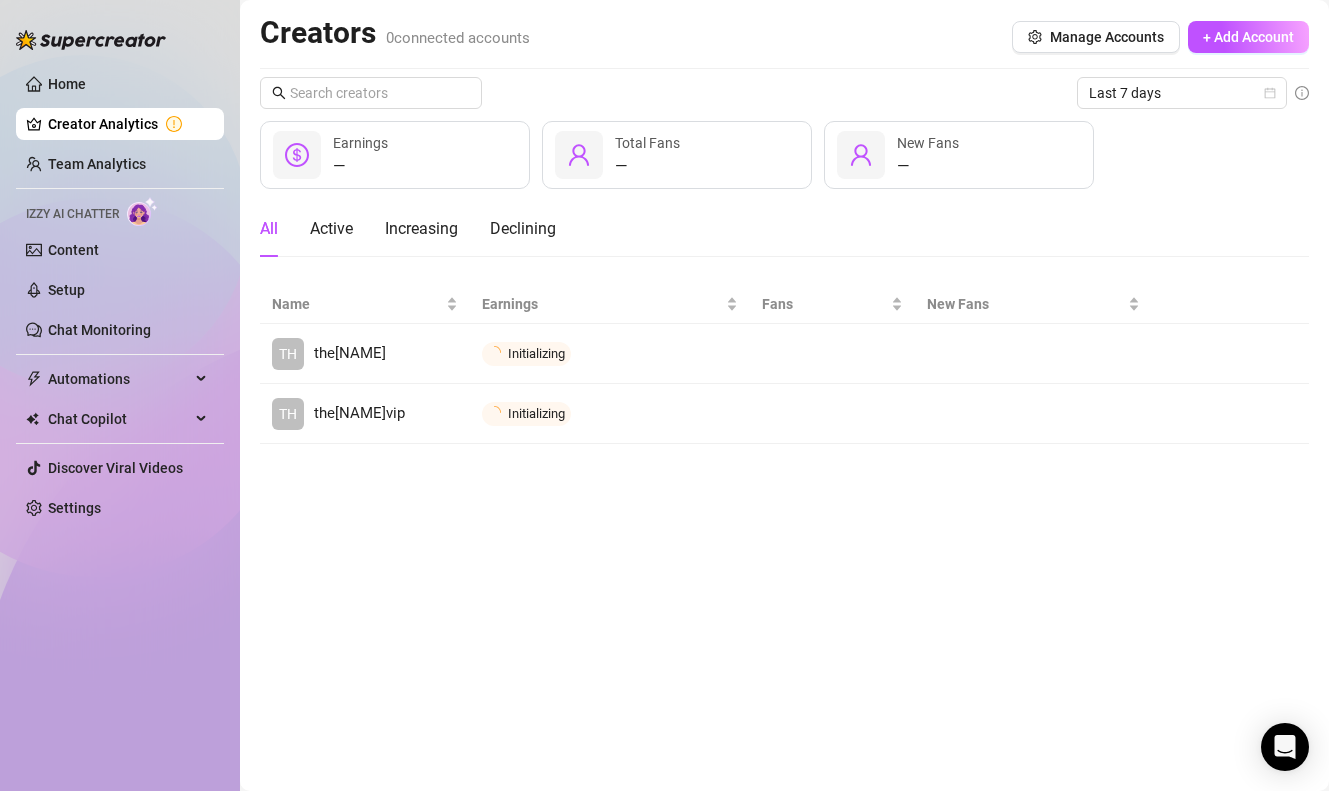 scroll, scrollTop: 0, scrollLeft: 0, axis: both 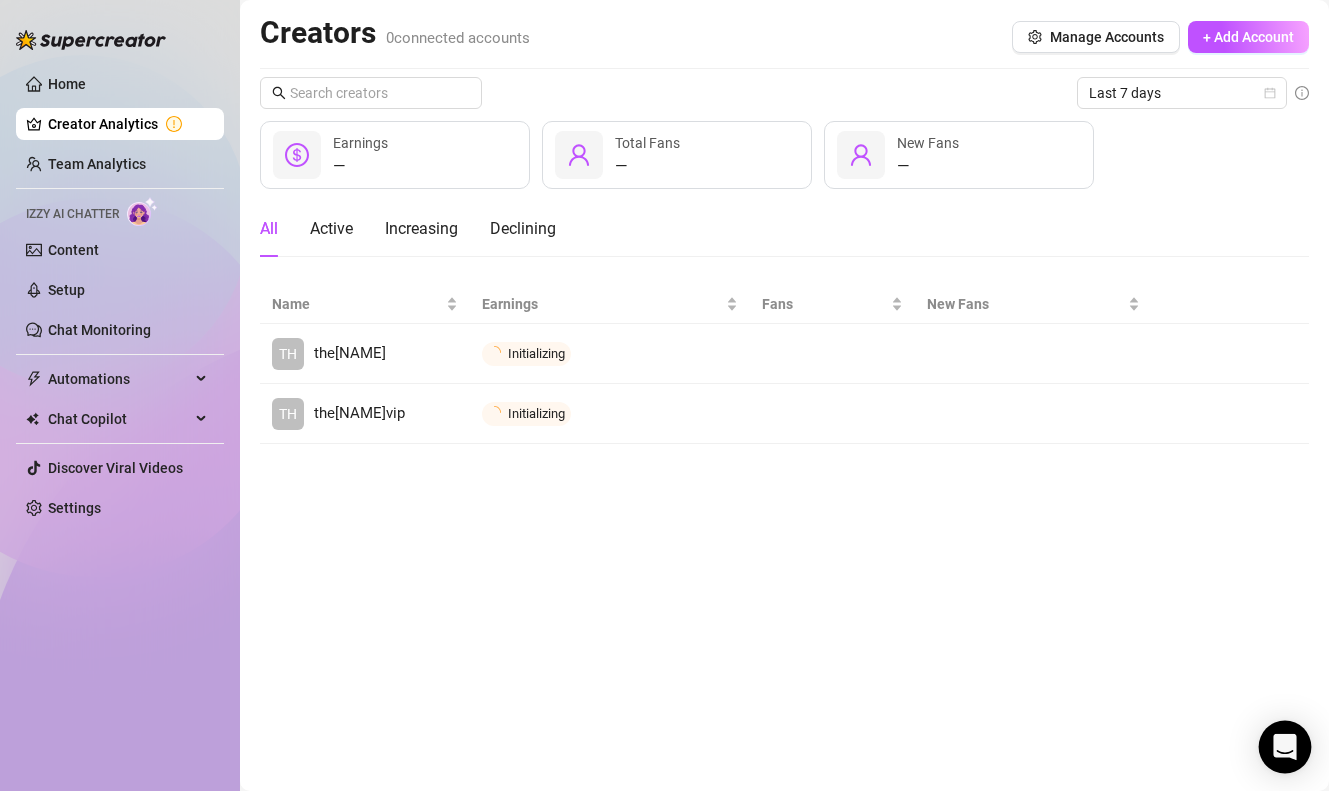 click at bounding box center (1285, 747) 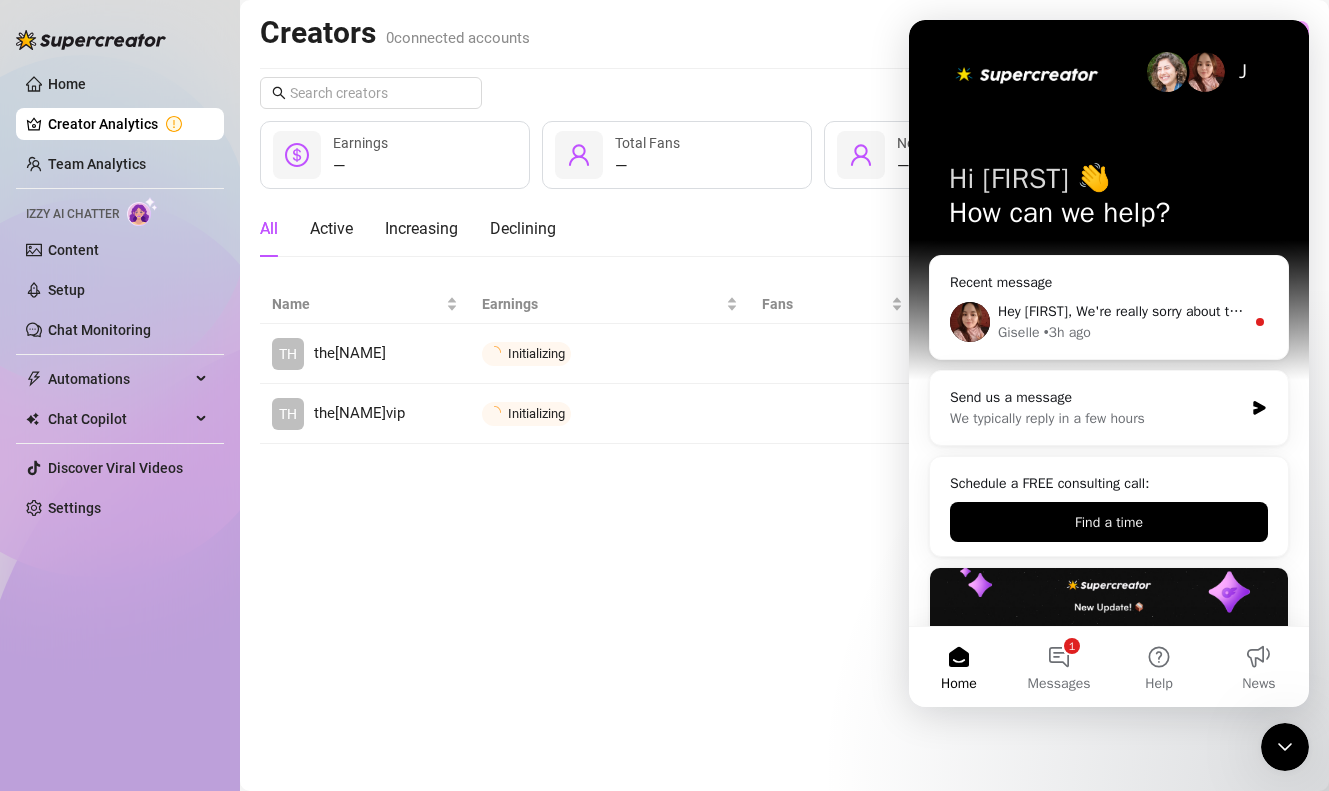 scroll, scrollTop: 0, scrollLeft: 0, axis: both 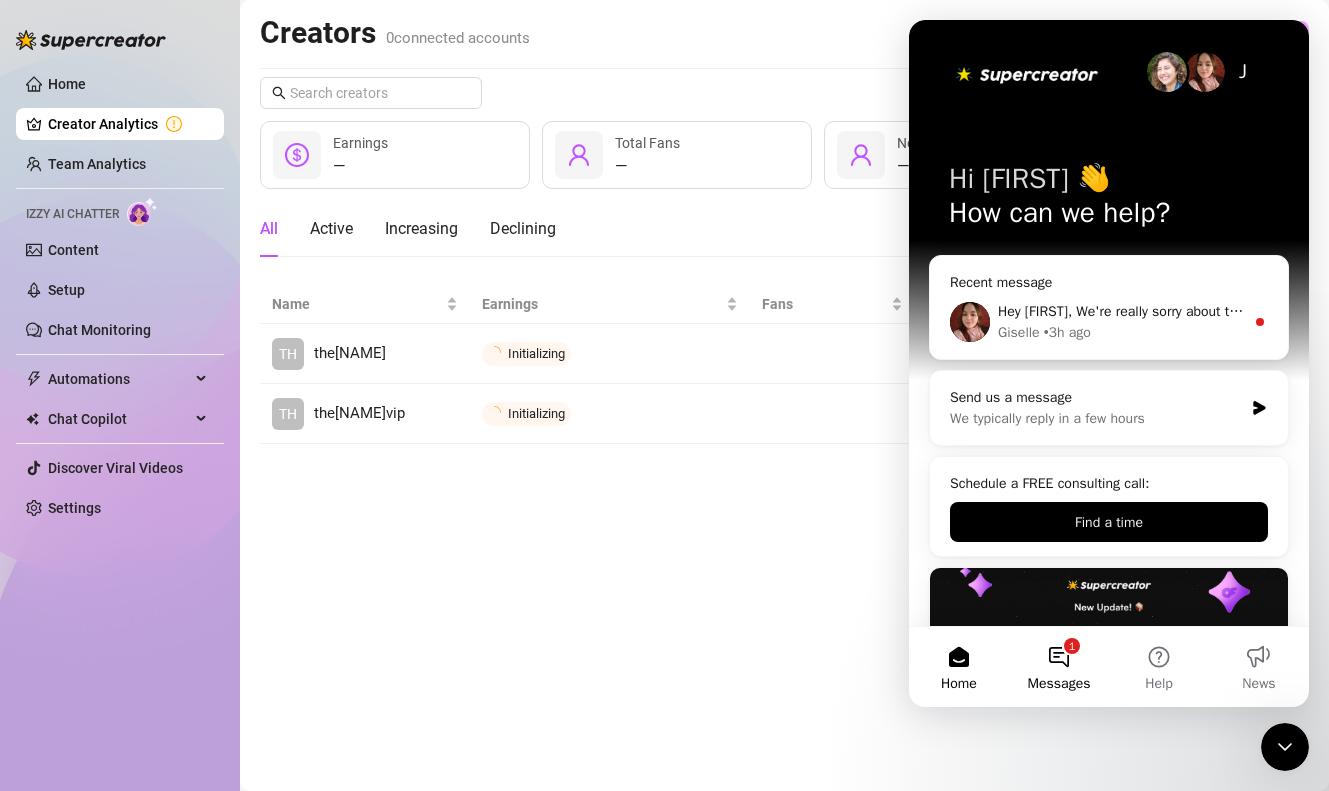 click on "1 Messages" at bounding box center (1059, 667) 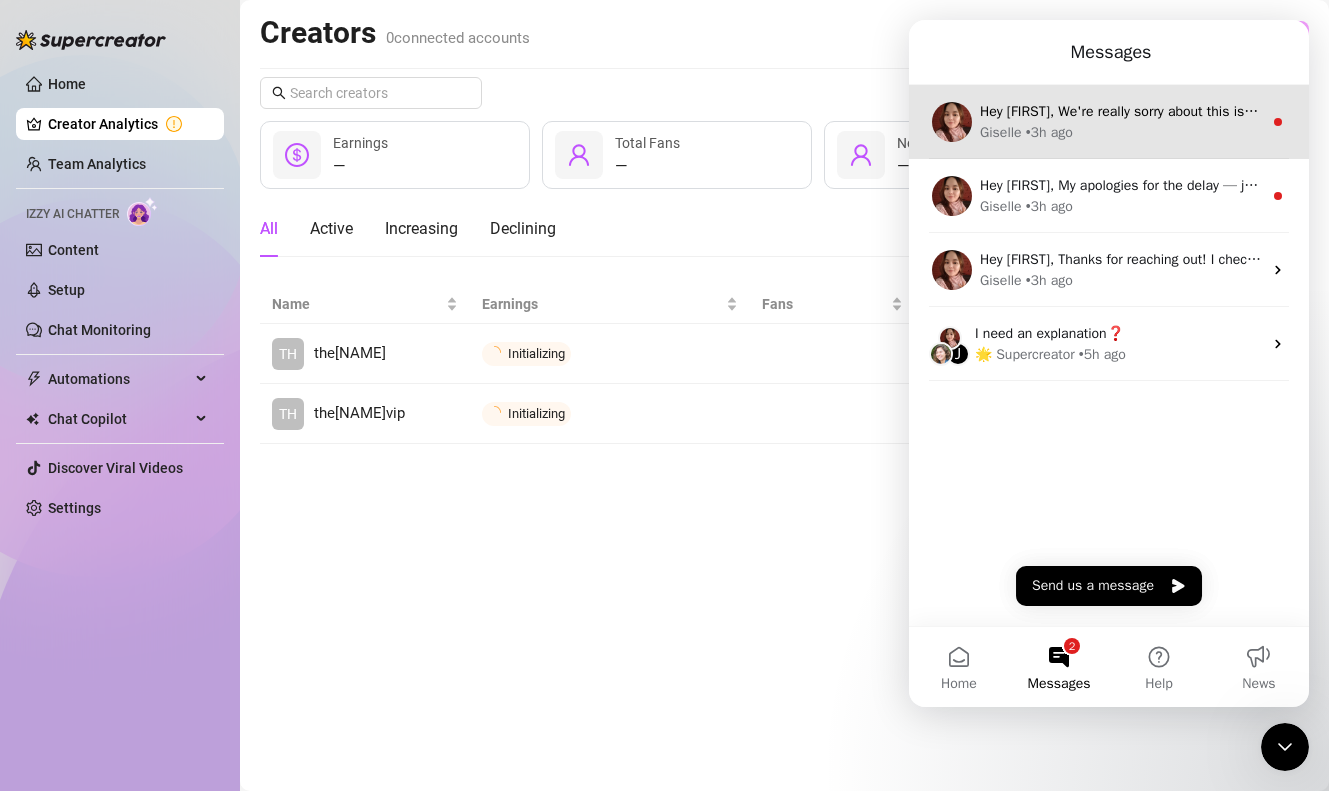 click on "Giselle •  3h ago" at bounding box center [1121, 132] 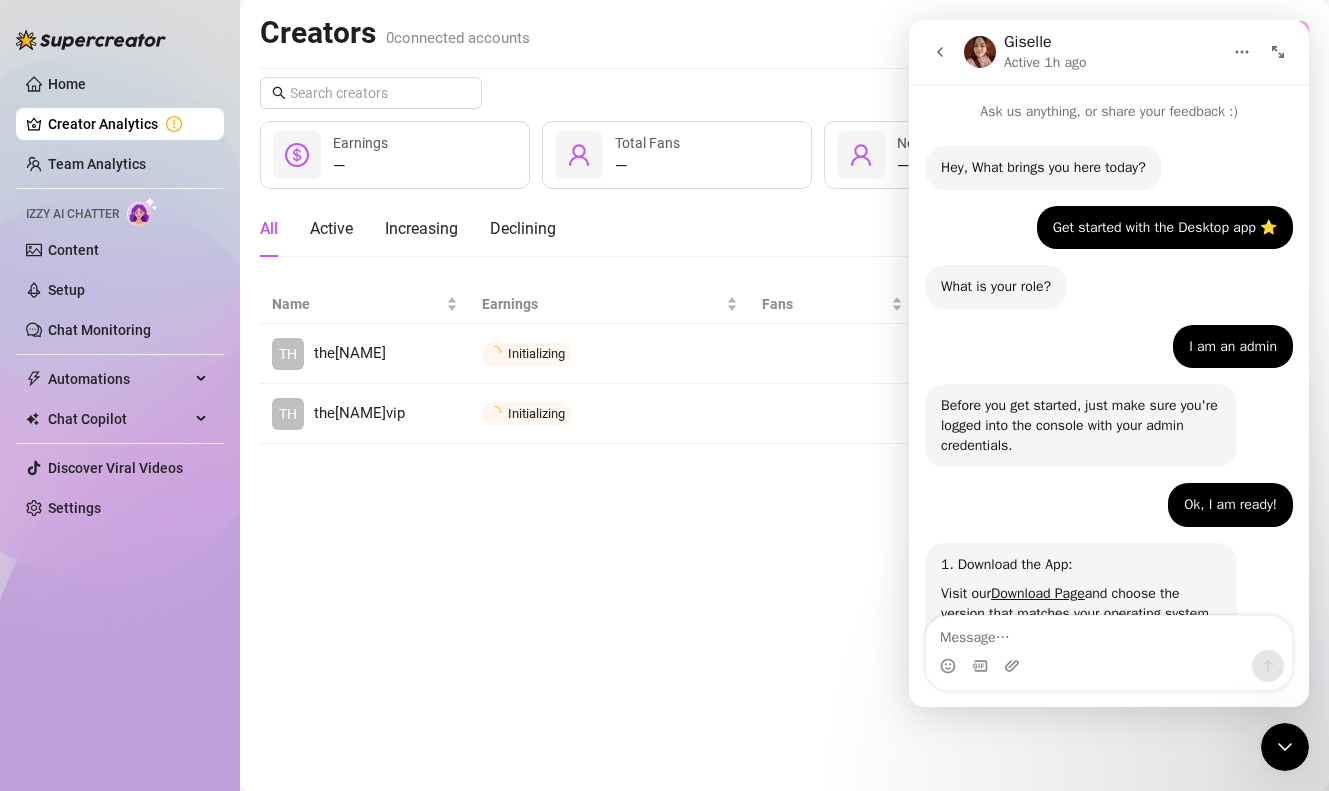 scroll, scrollTop: 3, scrollLeft: 0, axis: vertical 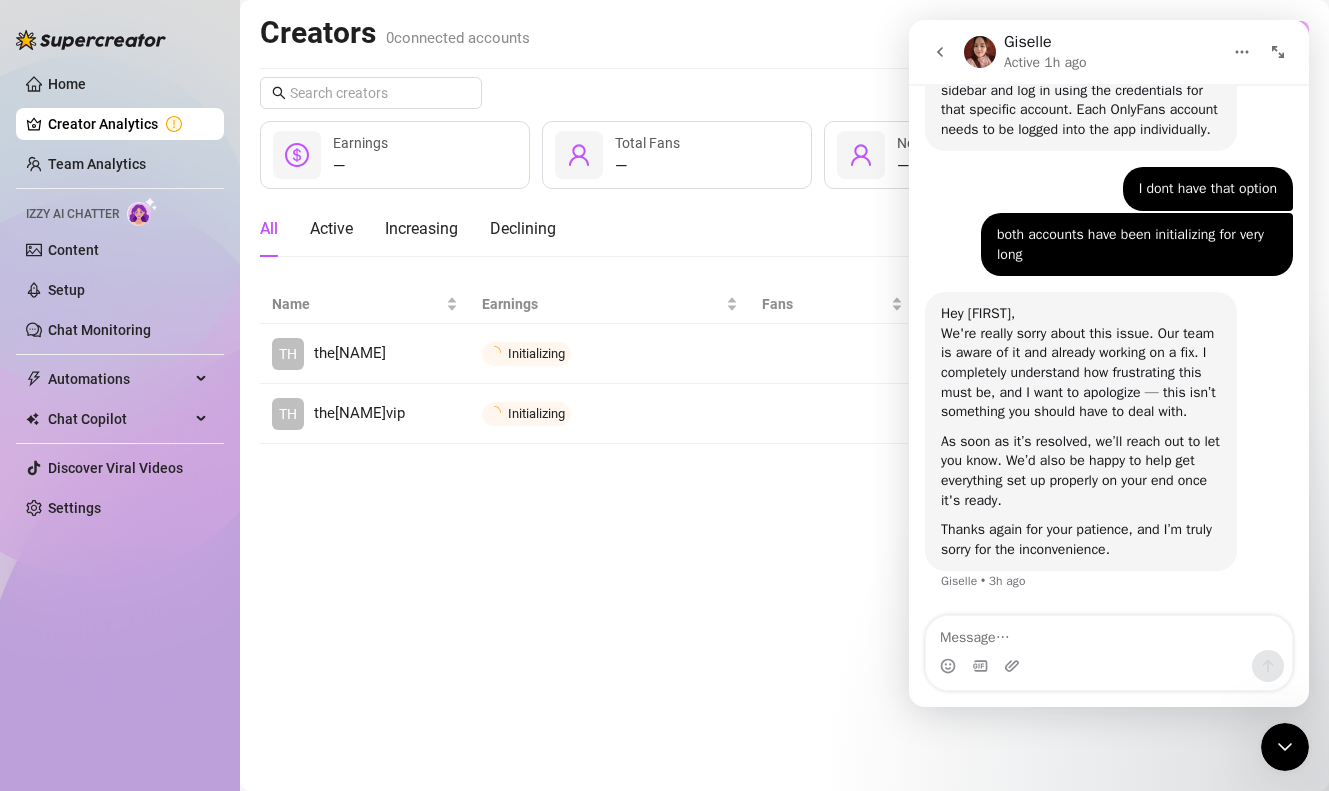 click 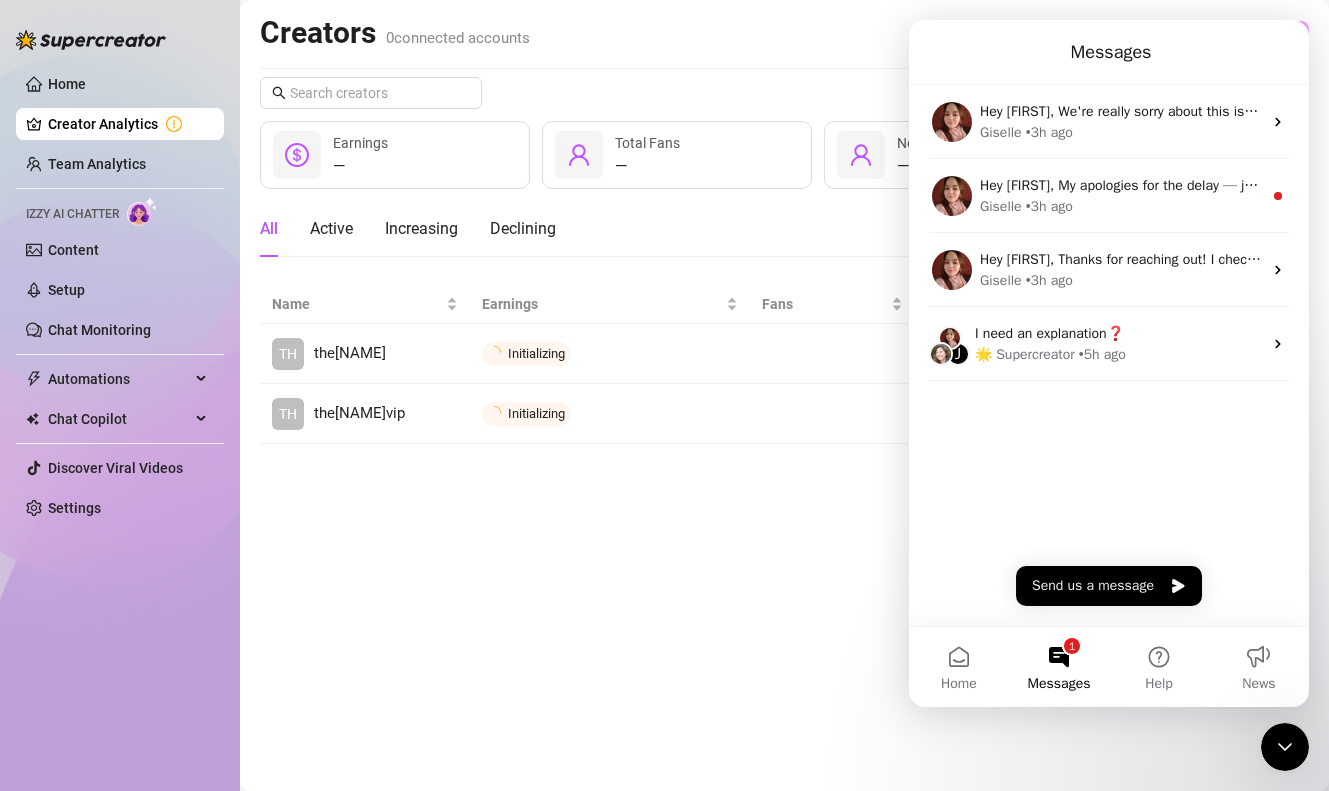 scroll, scrollTop: 0, scrollLeft: 0, axis: both 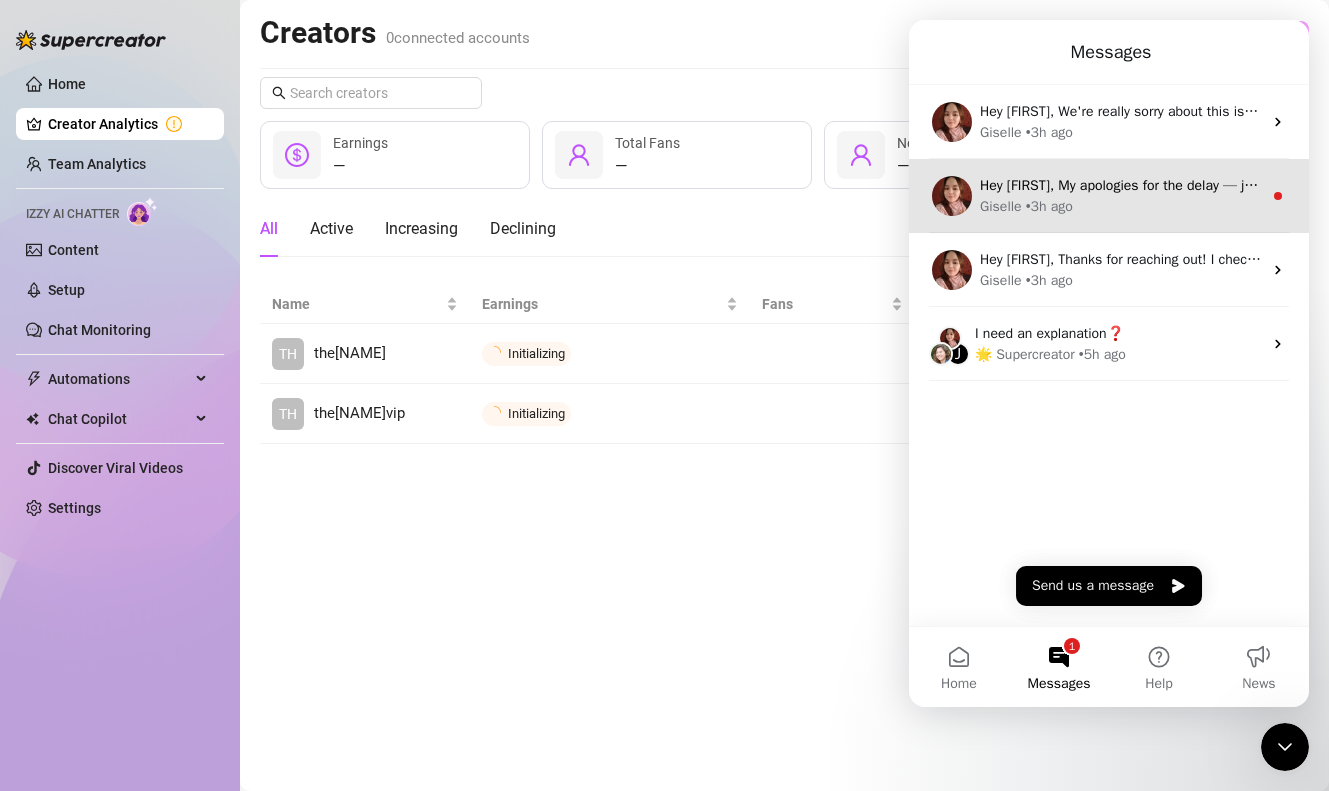 click on "Giselle •  3h ago" at bounding box center (1121, 206) 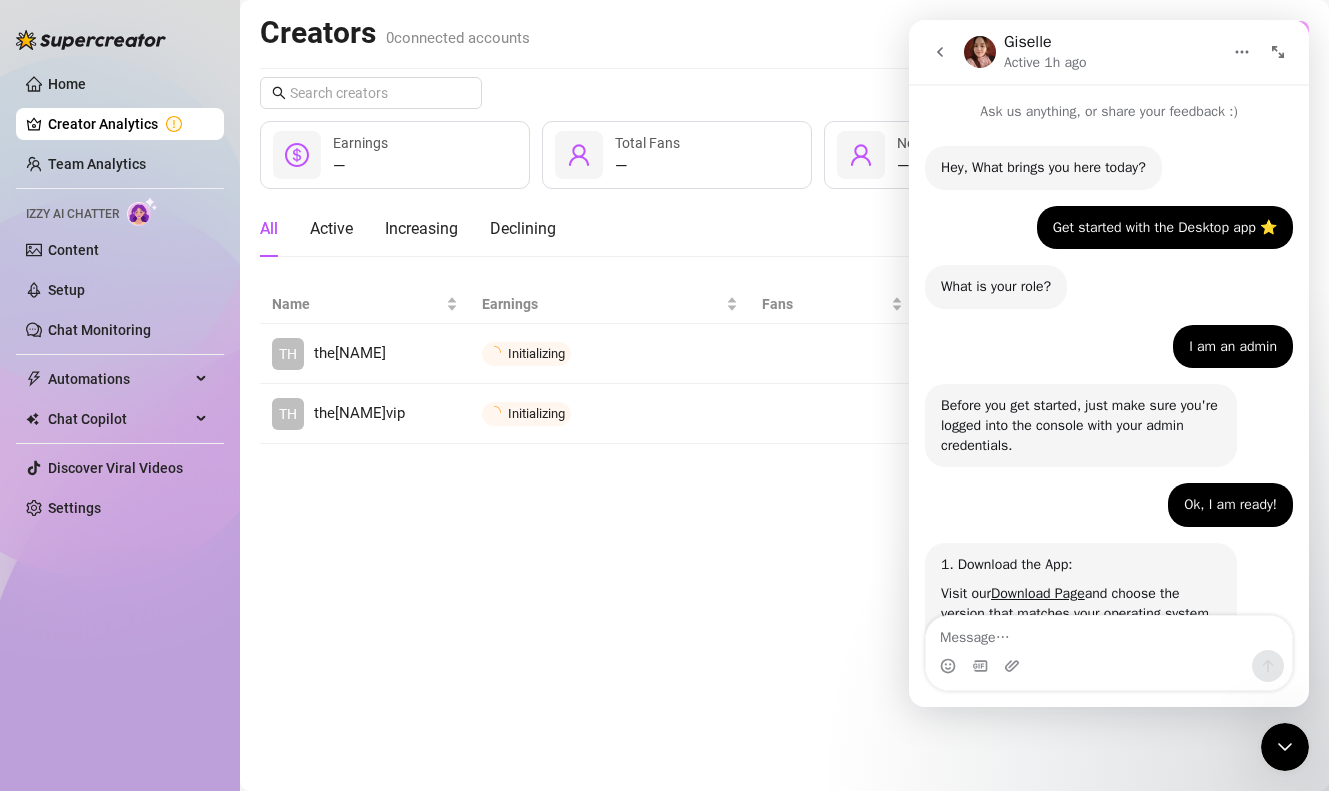 scroll, scrollTop: 3, scrollLeft: 0, axis: vertical 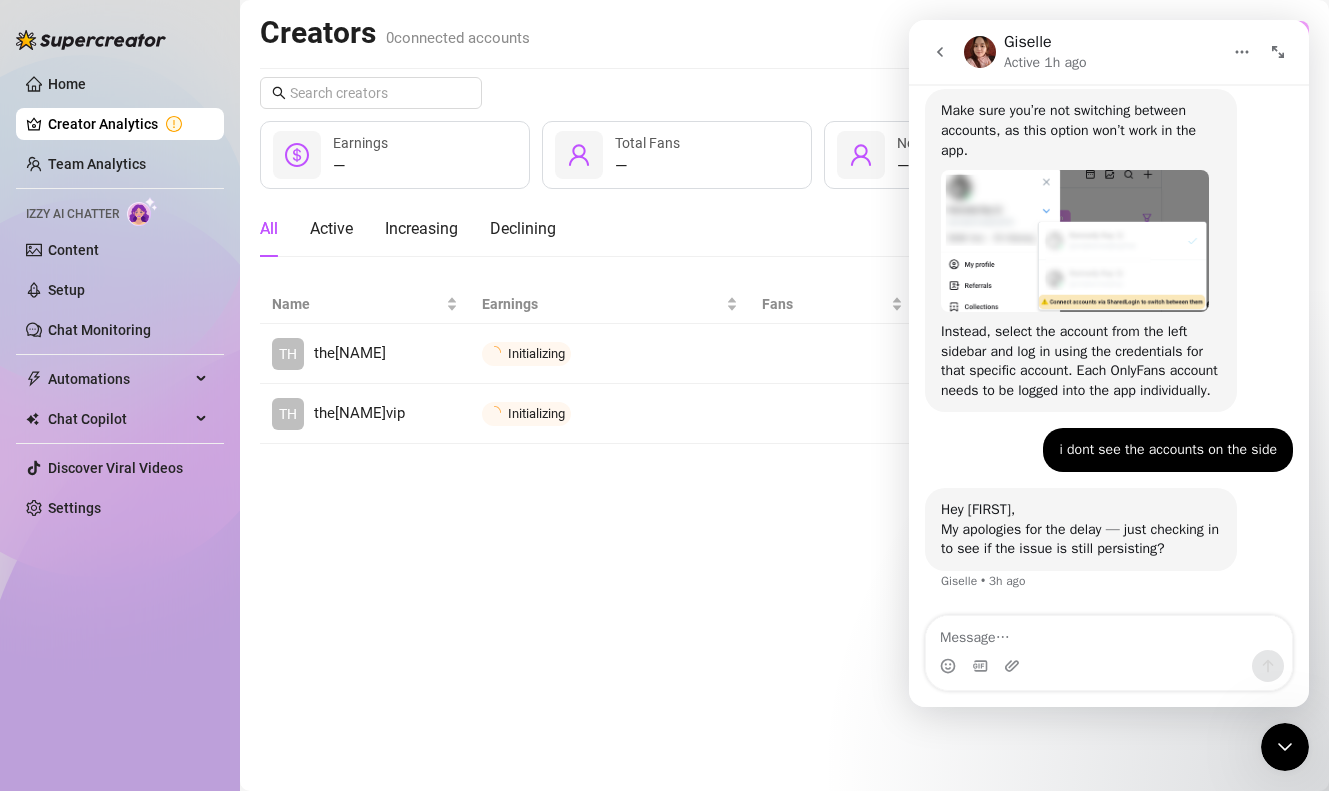 click at bounding box center [1109, 633] 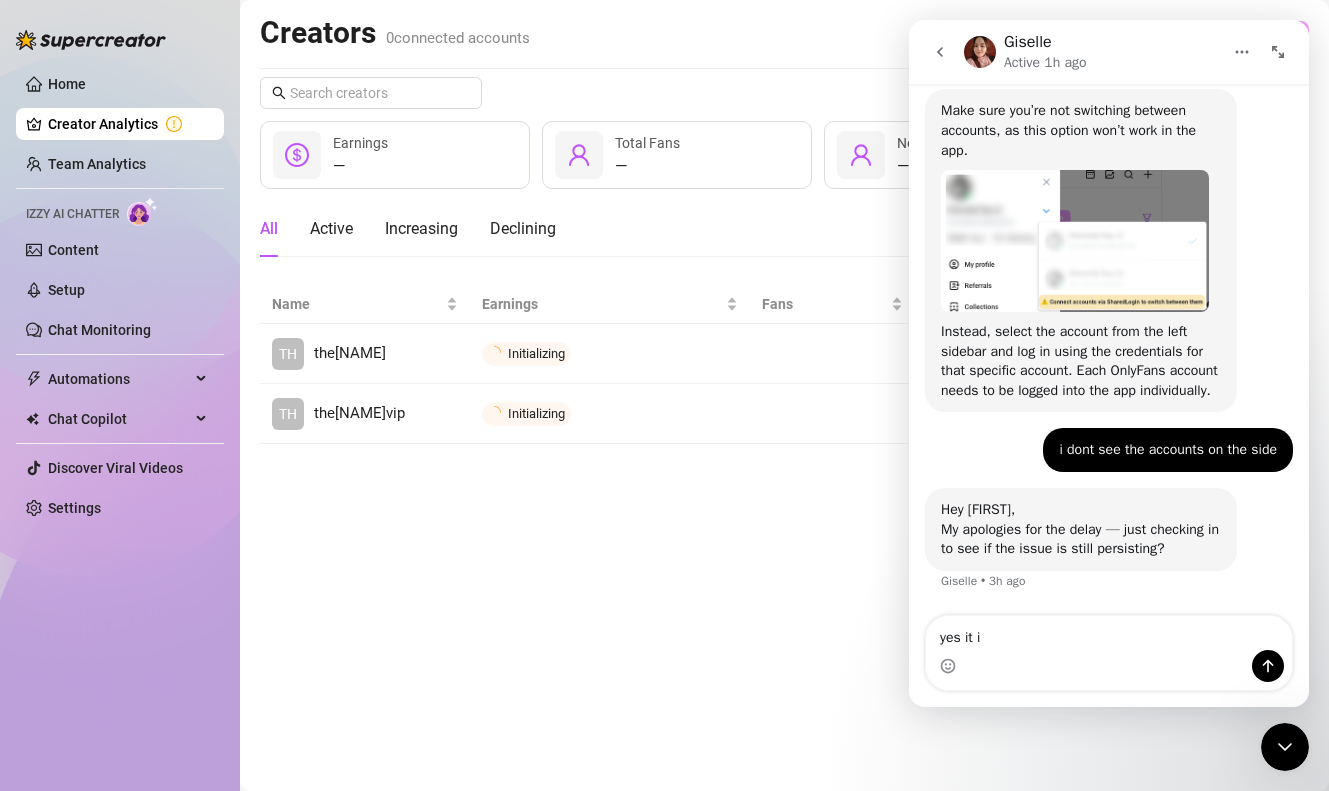 type on "yes it is" 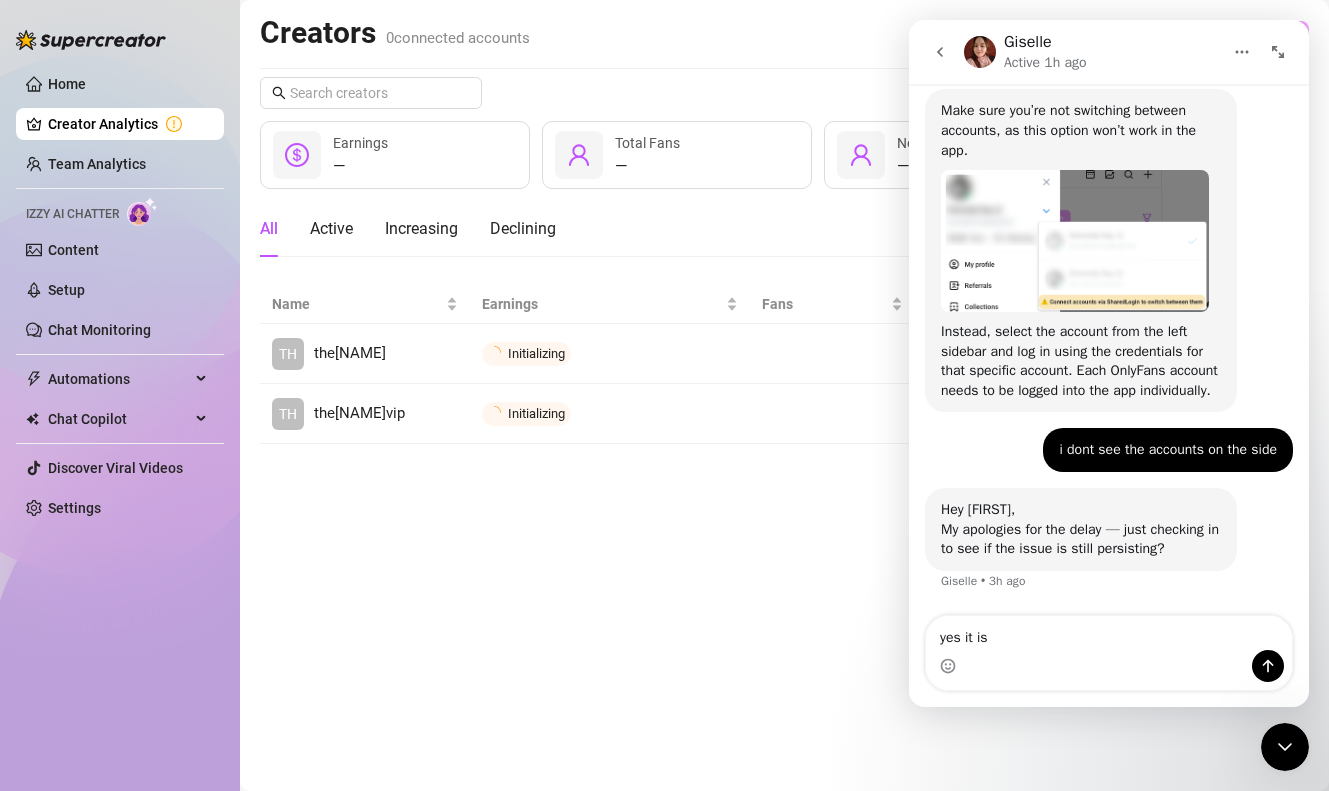 type 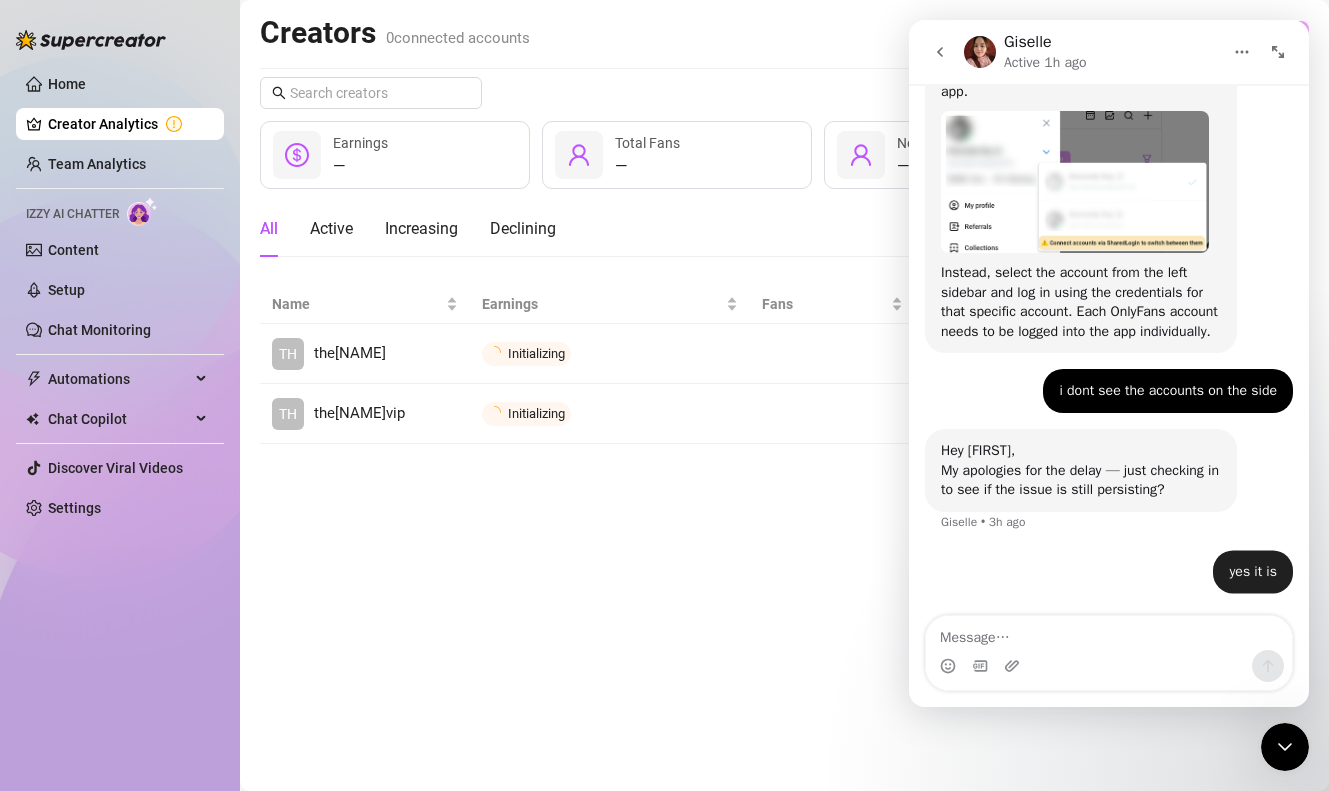 scroll, scrollTop: 1520, scrollLeft: 0, axis: vertical 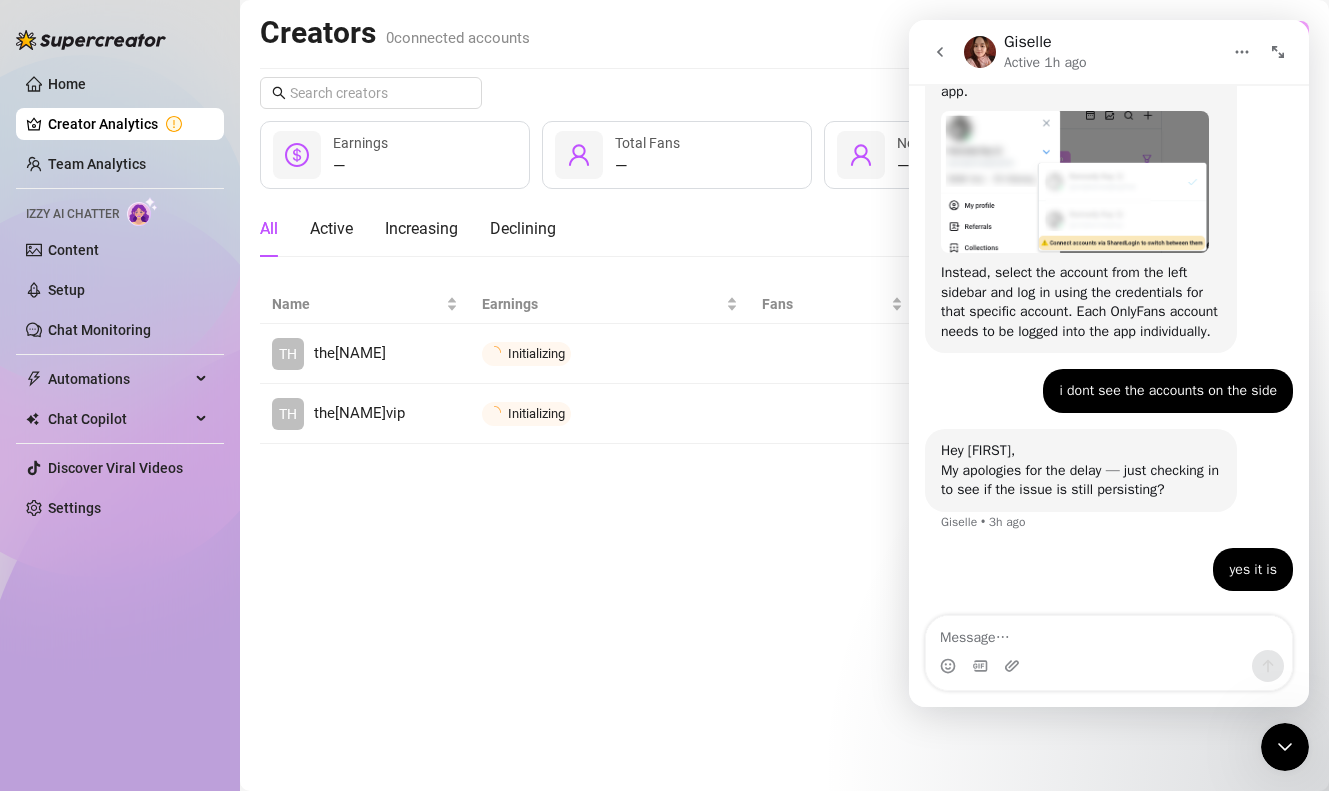 click on "Creators  0  connected accounts Manage Accounts + Add Account Last 7 days — Earnings — Total Fans — New Fans All Active Increasing Declining Name Earnings Fans New Fans TH [USERNAME] Initializing Connect TH [USERNAME] Initializing Connect" at bounding box center (784, 395) 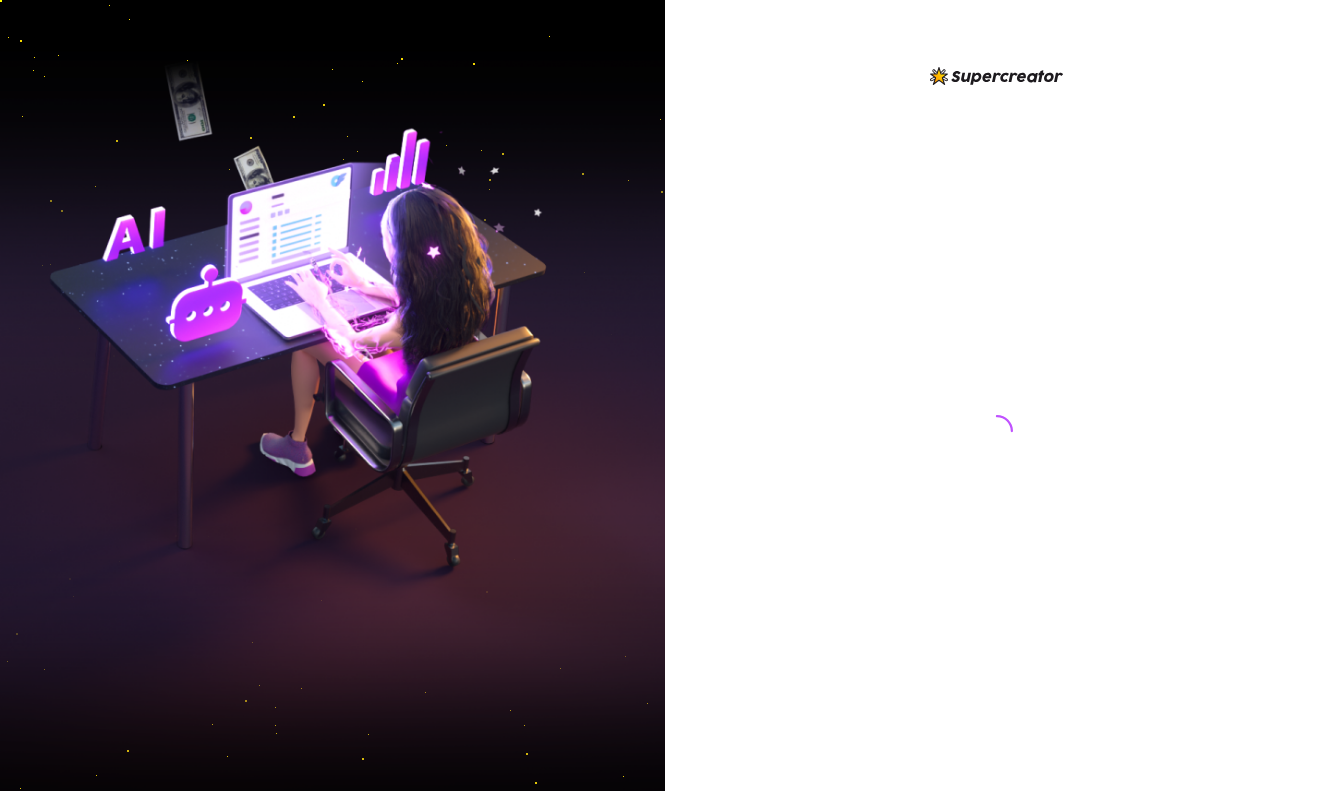 scroll, scrollTop: 0, scrollLeft: 0, axis: both 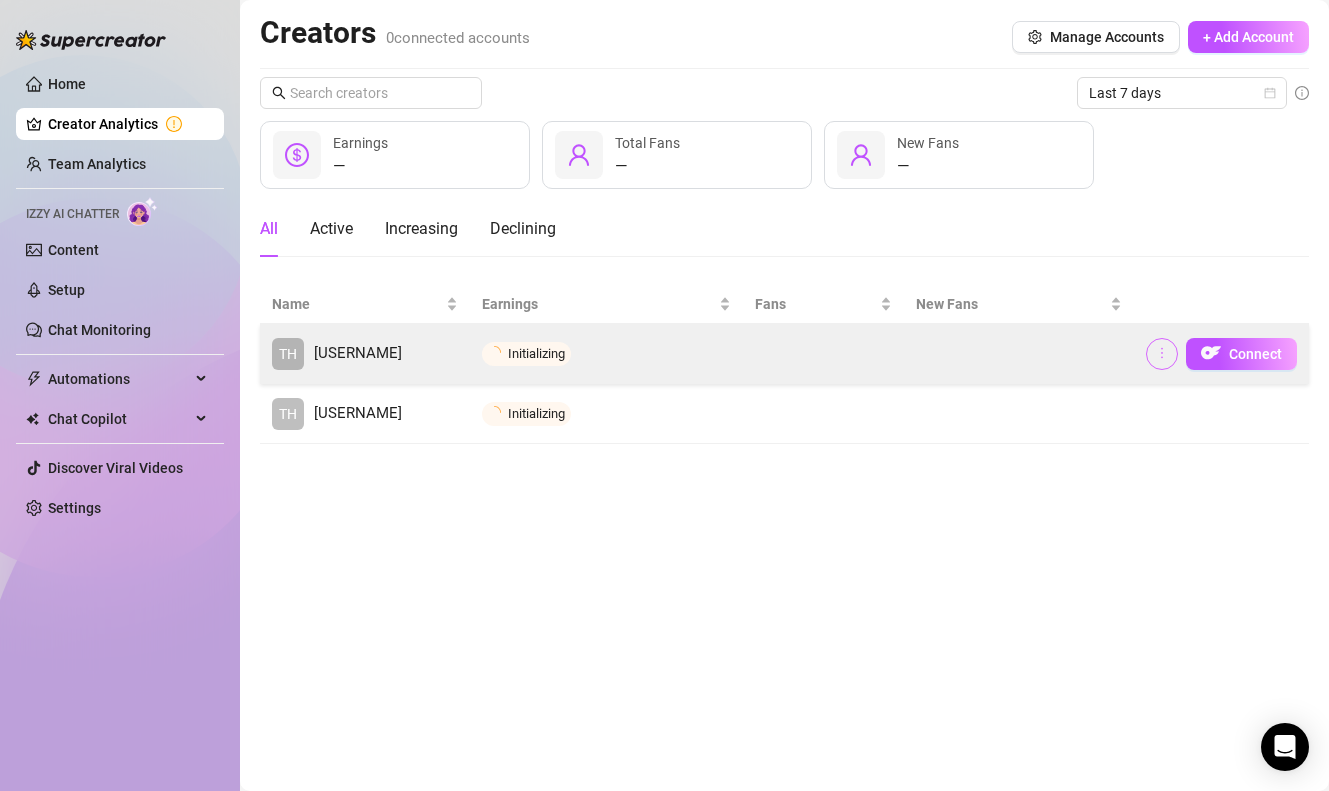 click at bounding box center [1162, 354] 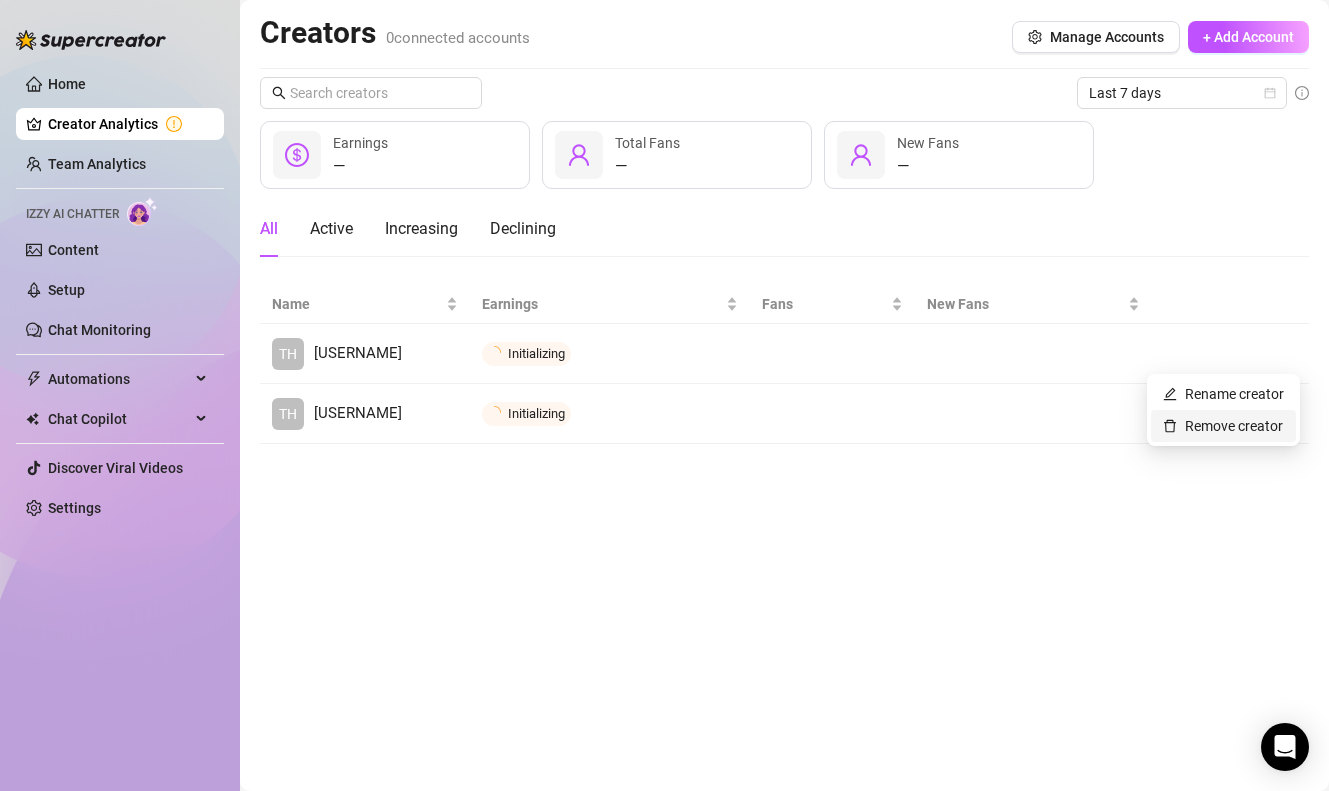 click on "Remove creator" at bounding box center [1223, 426] 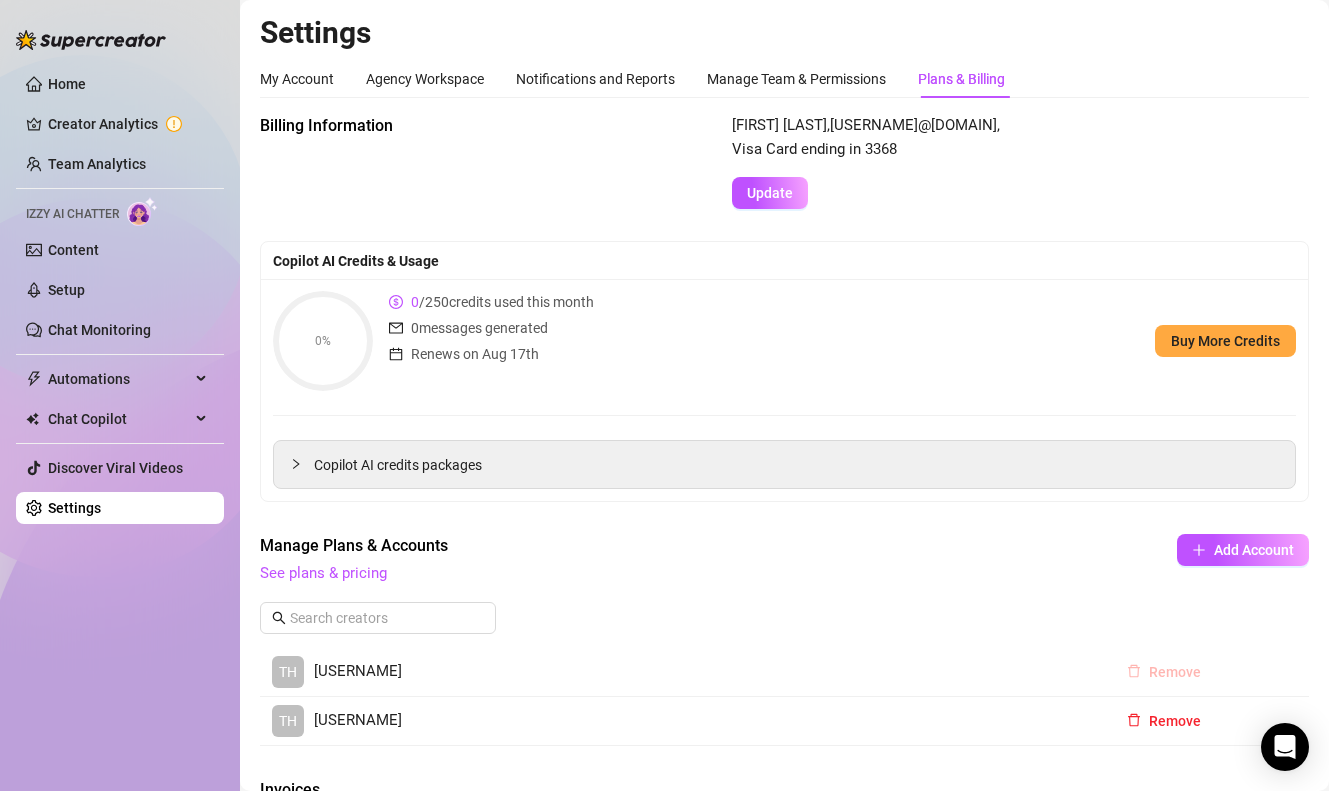 click on "Remove" at bounding box center [1175, 672] 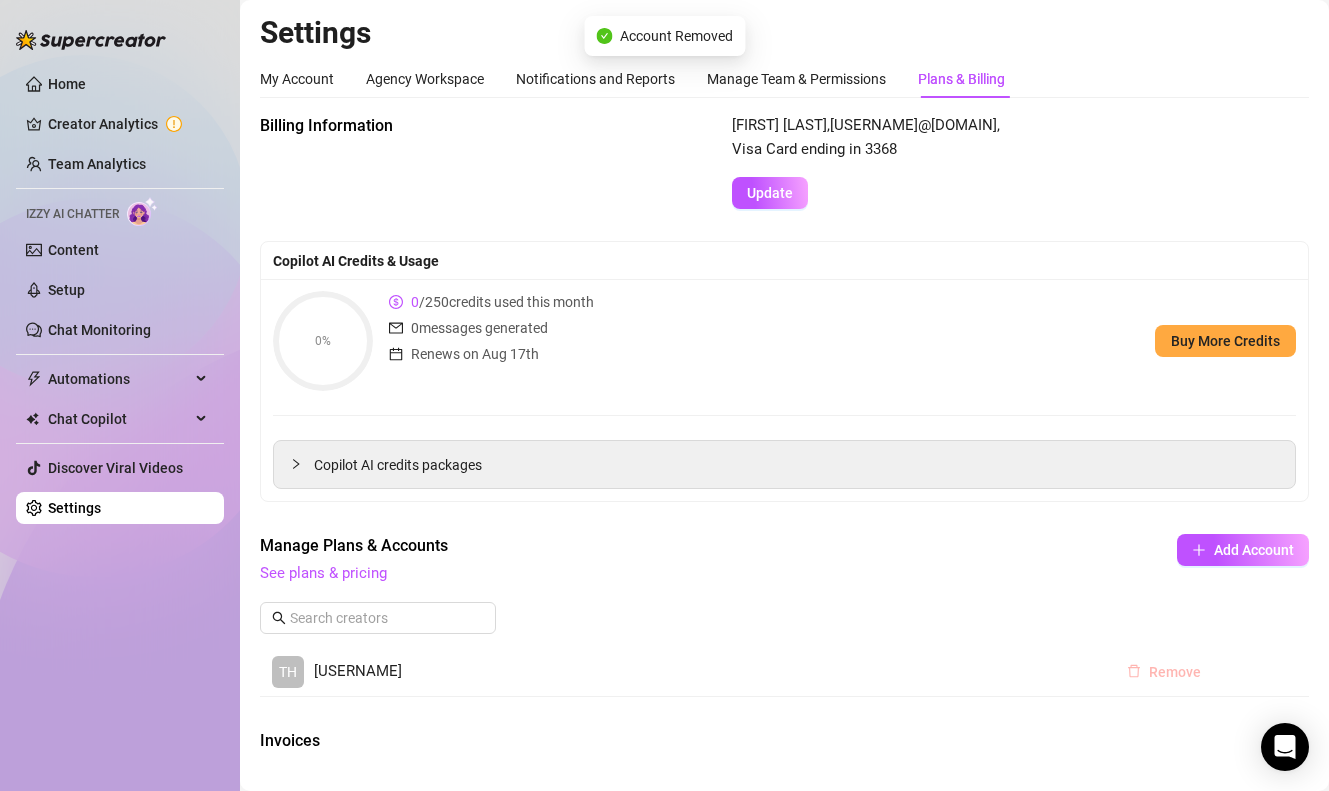 click on "Remove" at bounding box center [1175, 672] 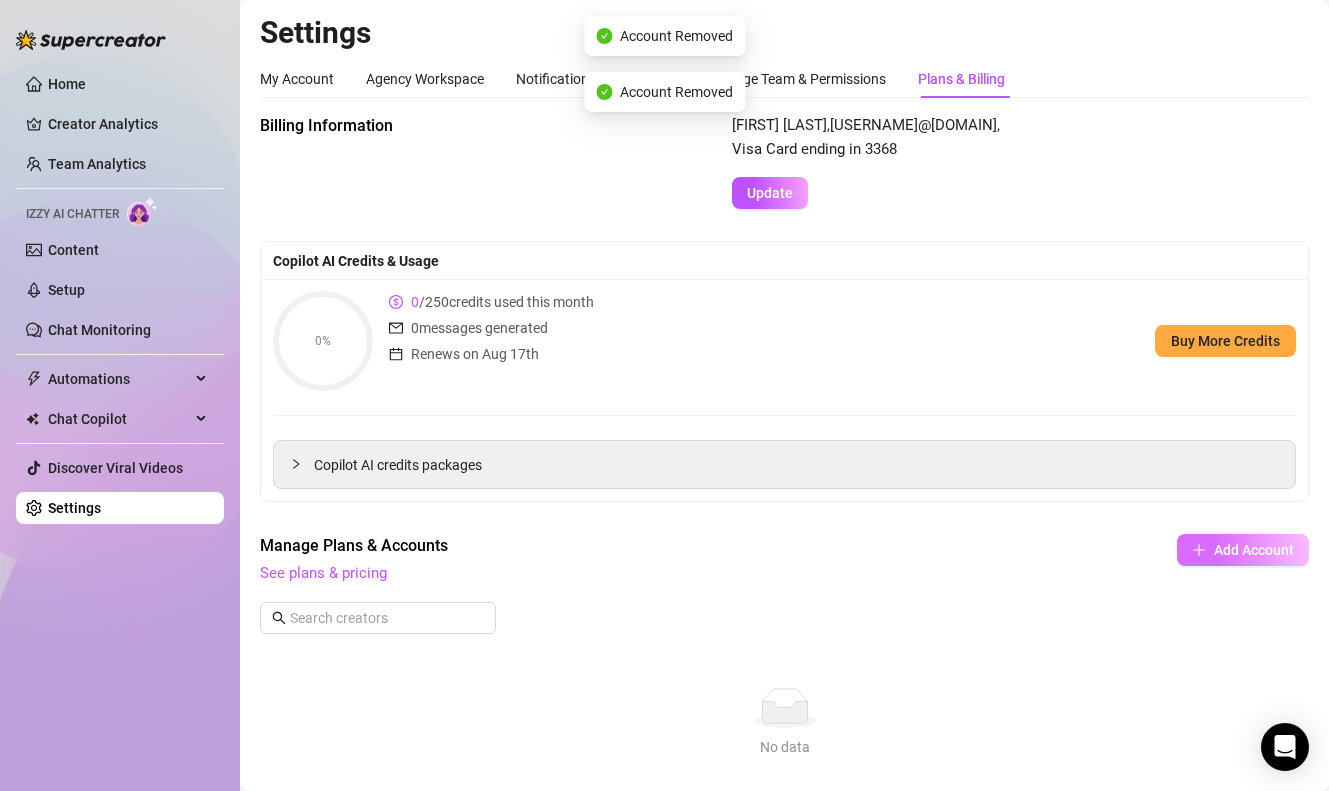 click on "Add Account" at bounding box center (1254, 550) 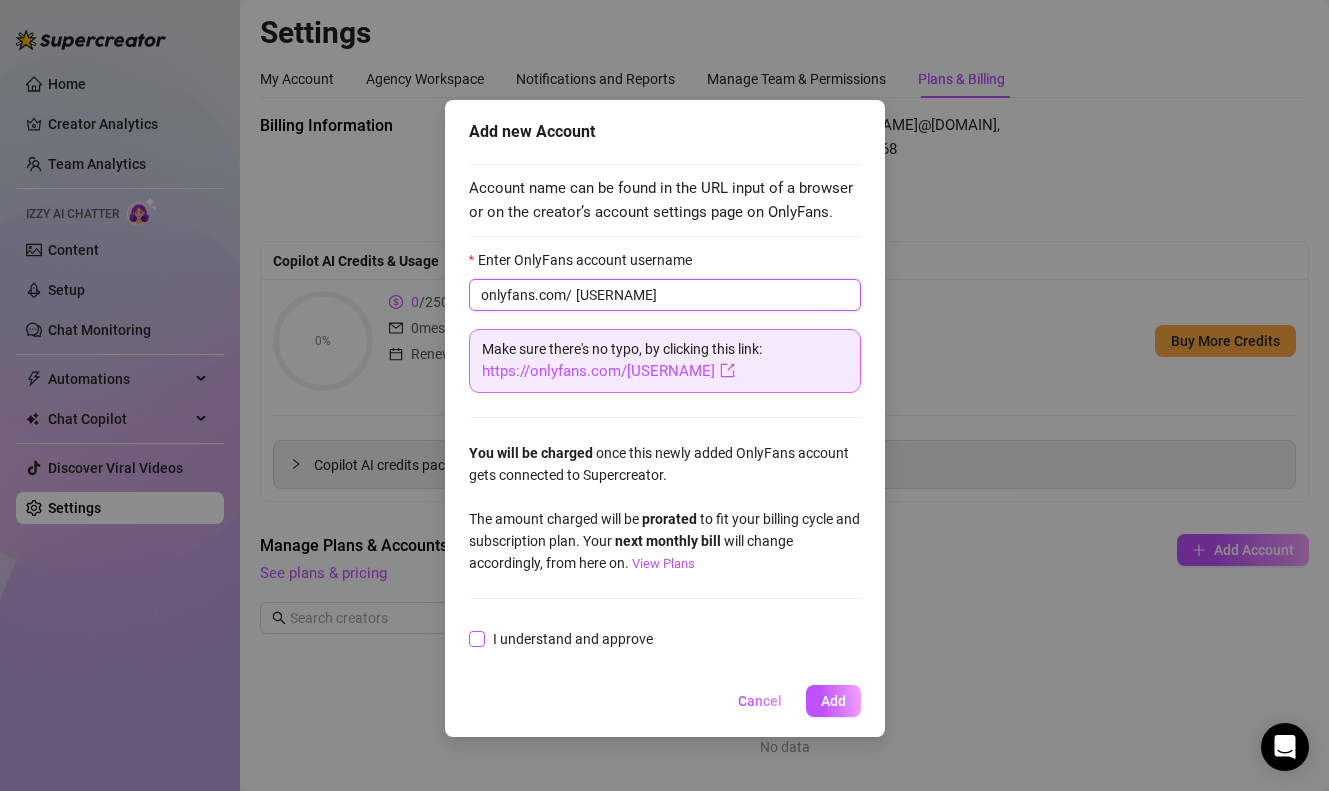 type on "[USERNAME]" 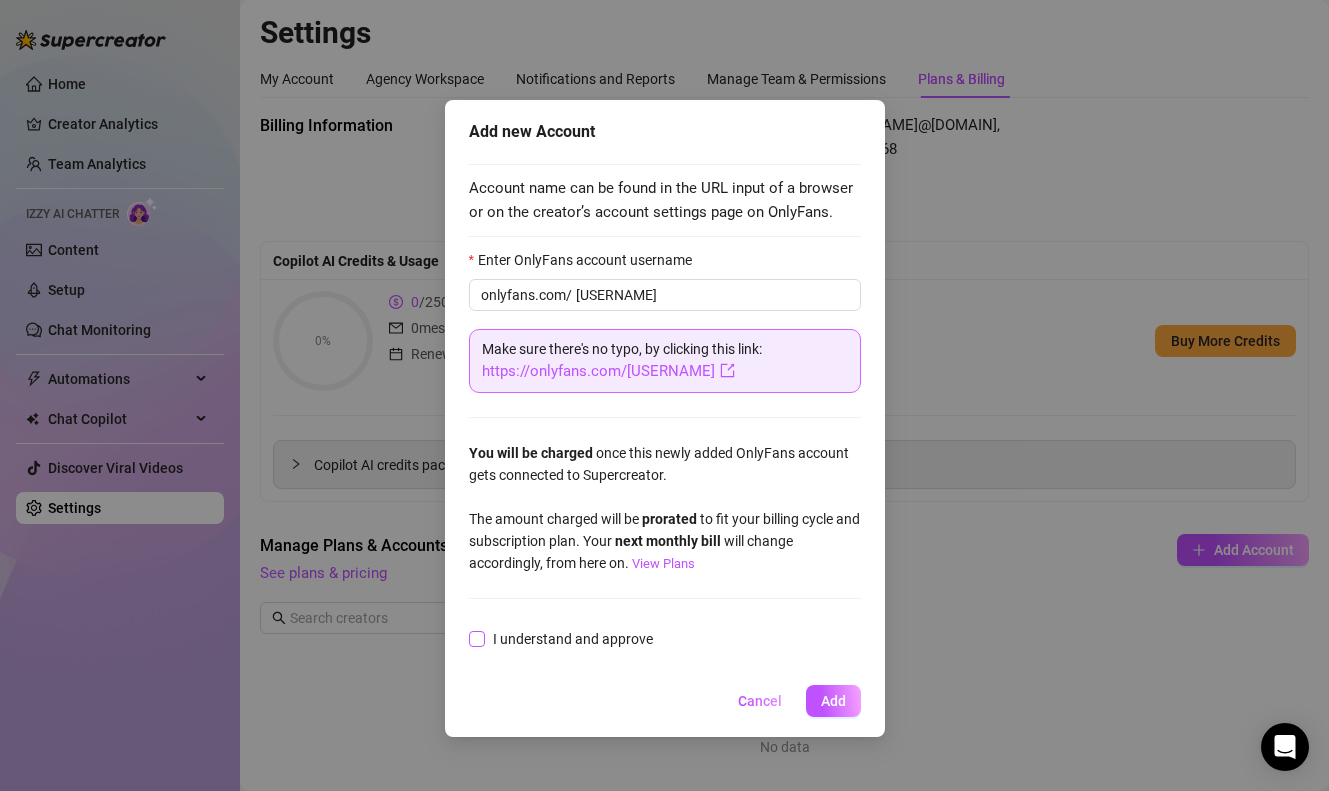 click at bounding box center (477, 639) 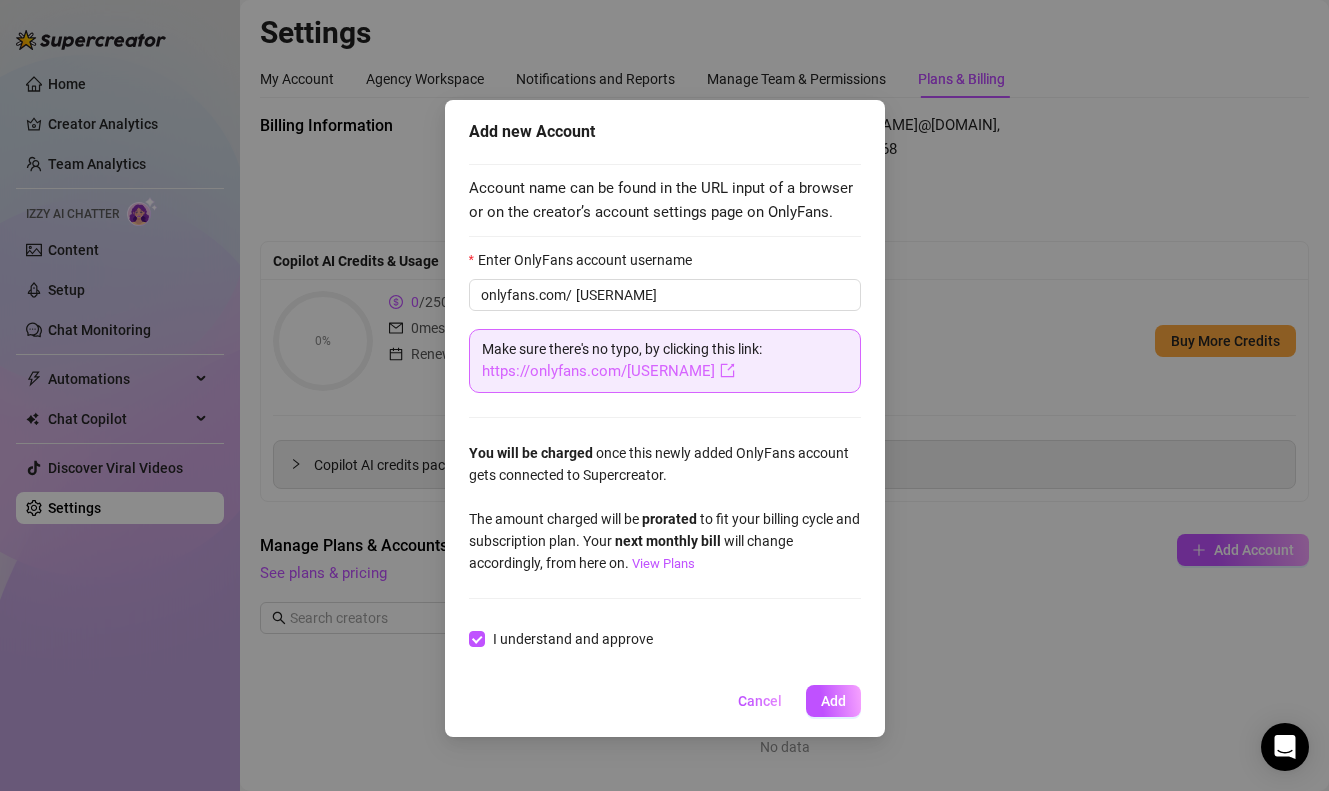click on "https://onlyfans.com/[USERNAME]" at bounding box center [608, 371] 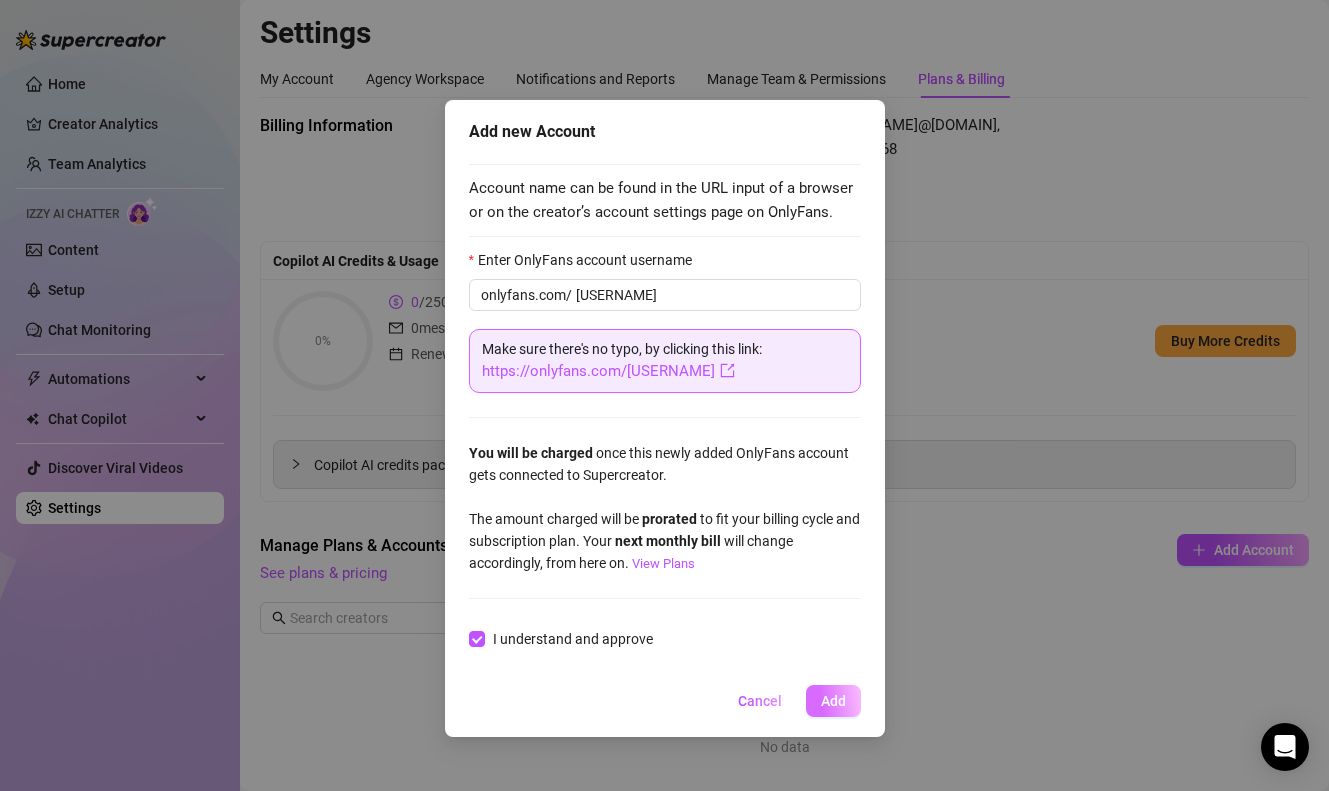 click on "Add" at bounding box center [833, 701] 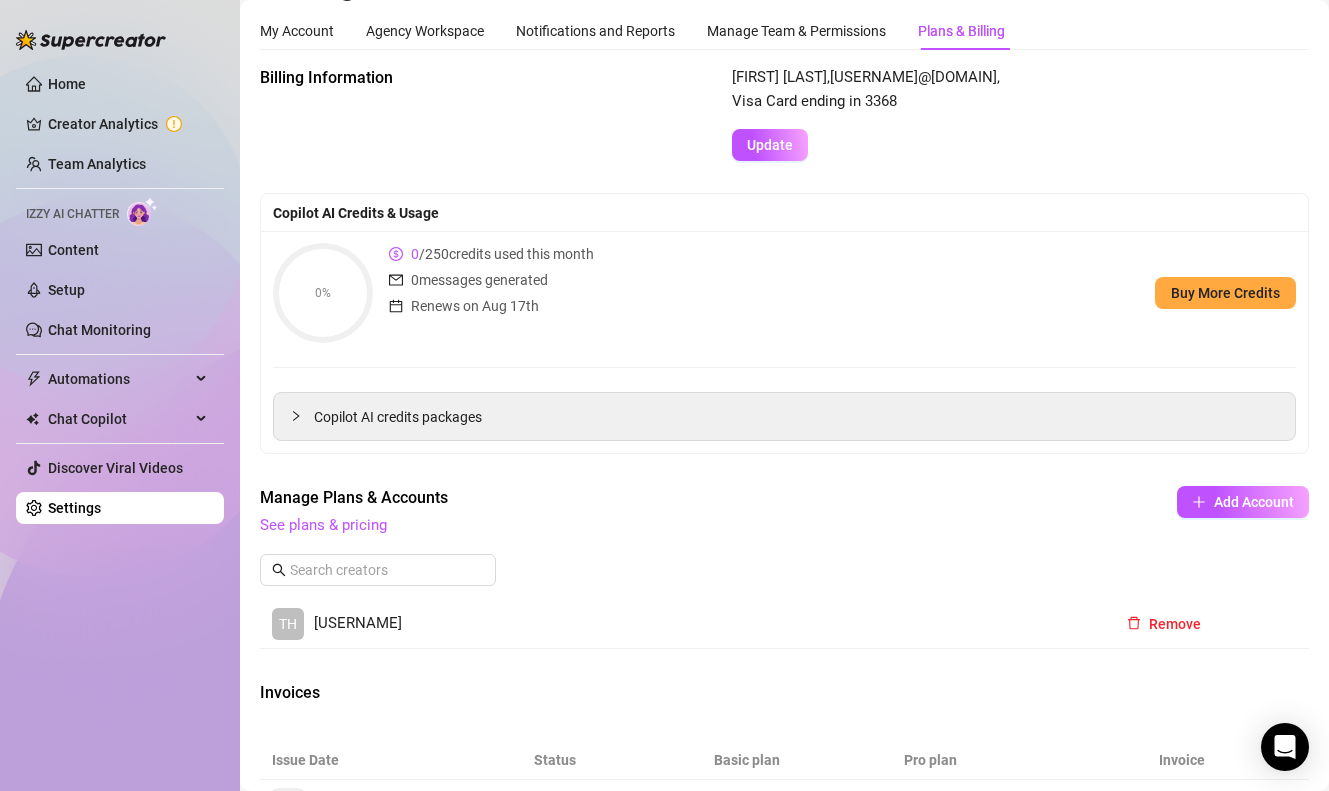 scroll, scrollTop: 0, scrollLeft: 0, axis: both 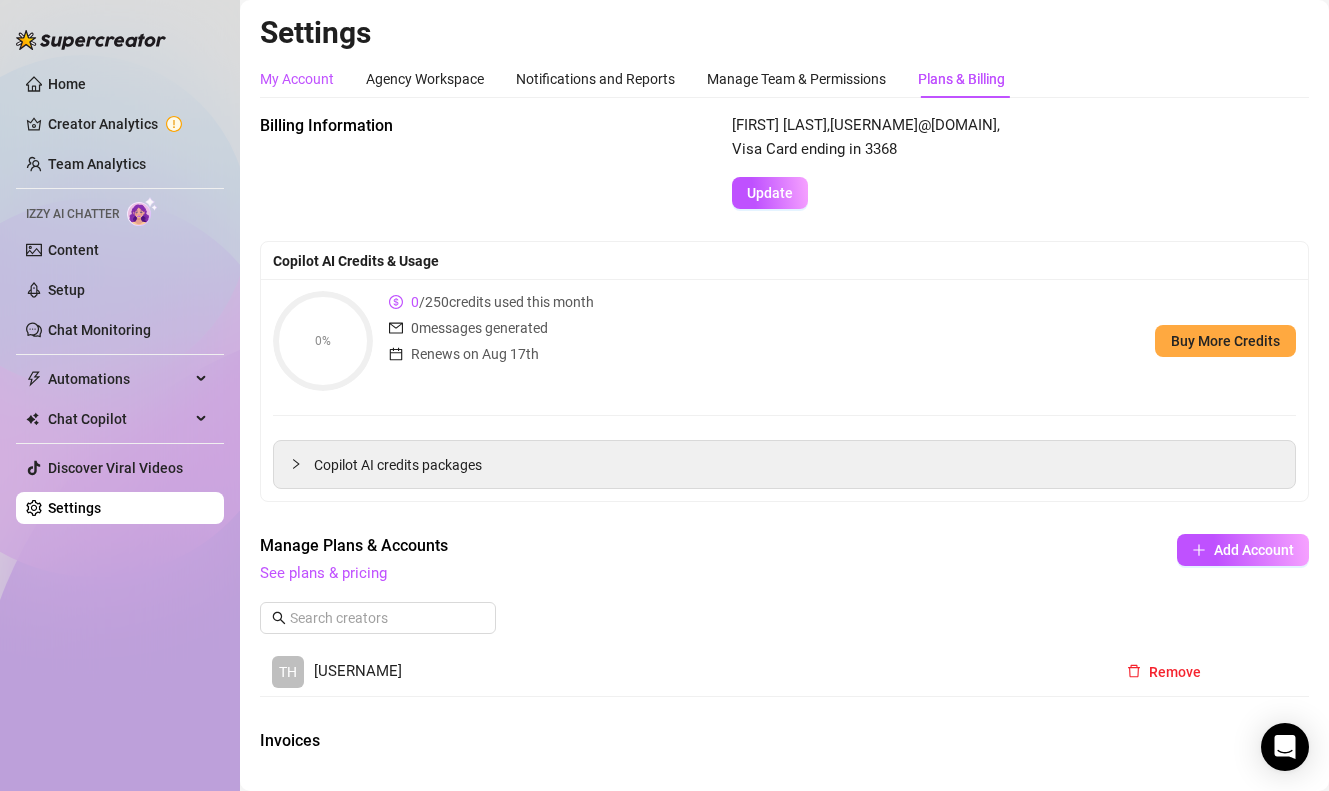 click on "My Account" at bounding box center (297, 79) 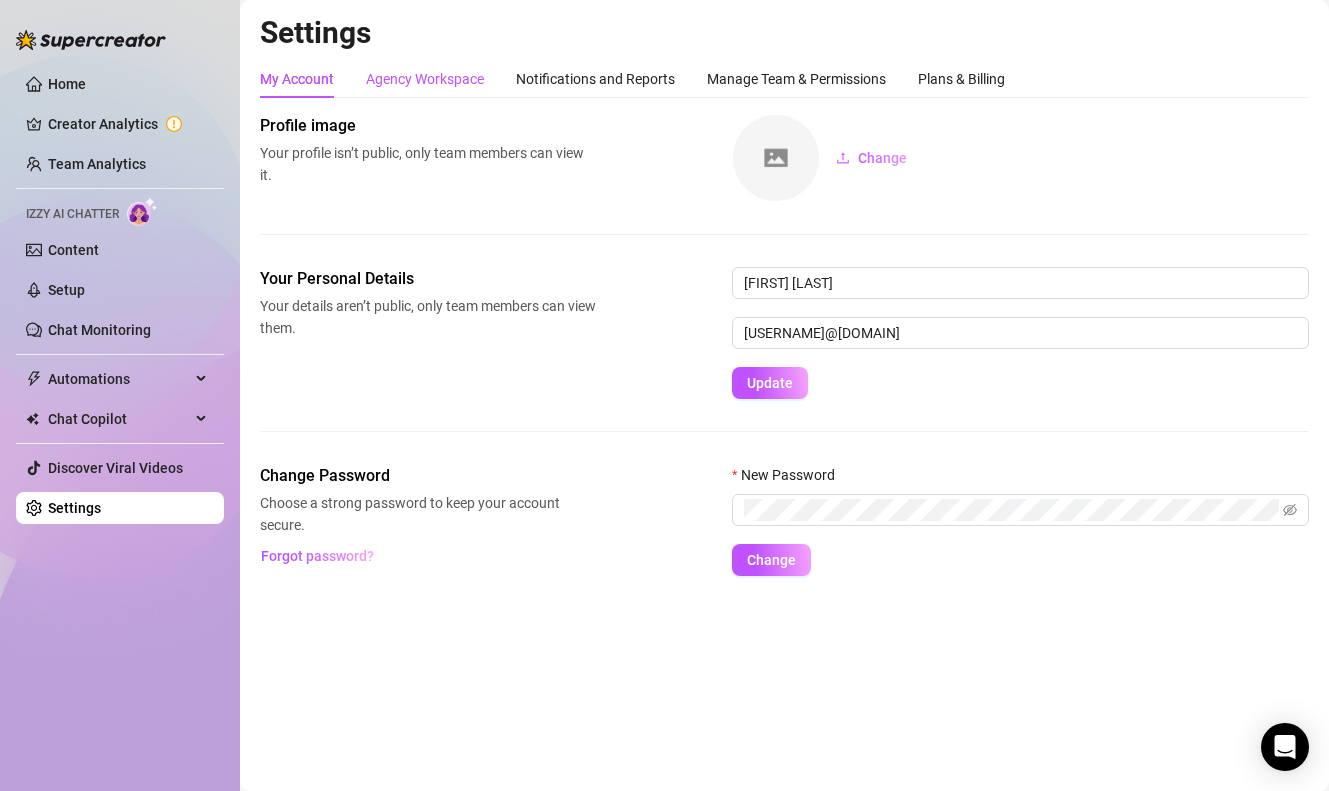 click on "Agency Workspace" at bounding box center [425, 79] 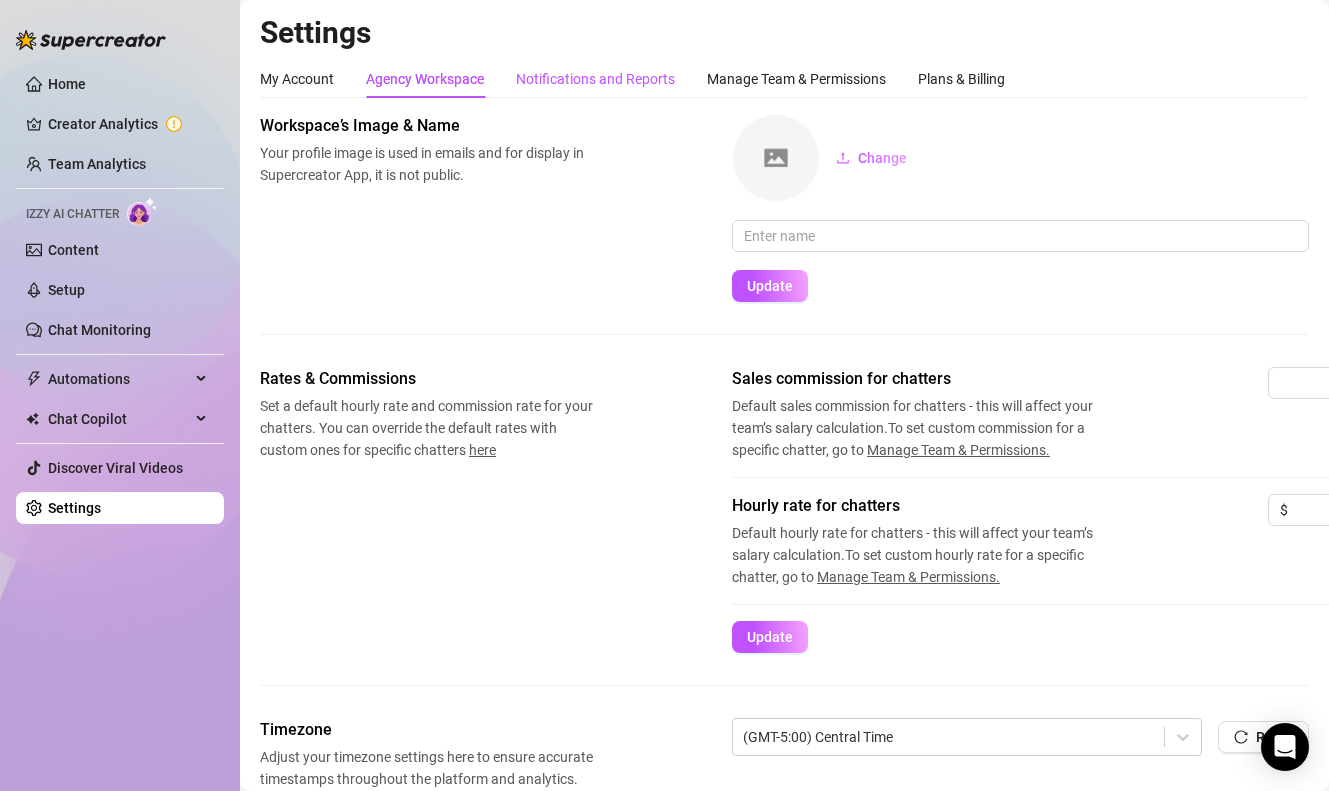 click on "Notifications and Reports" at bounding box center [595, 79] 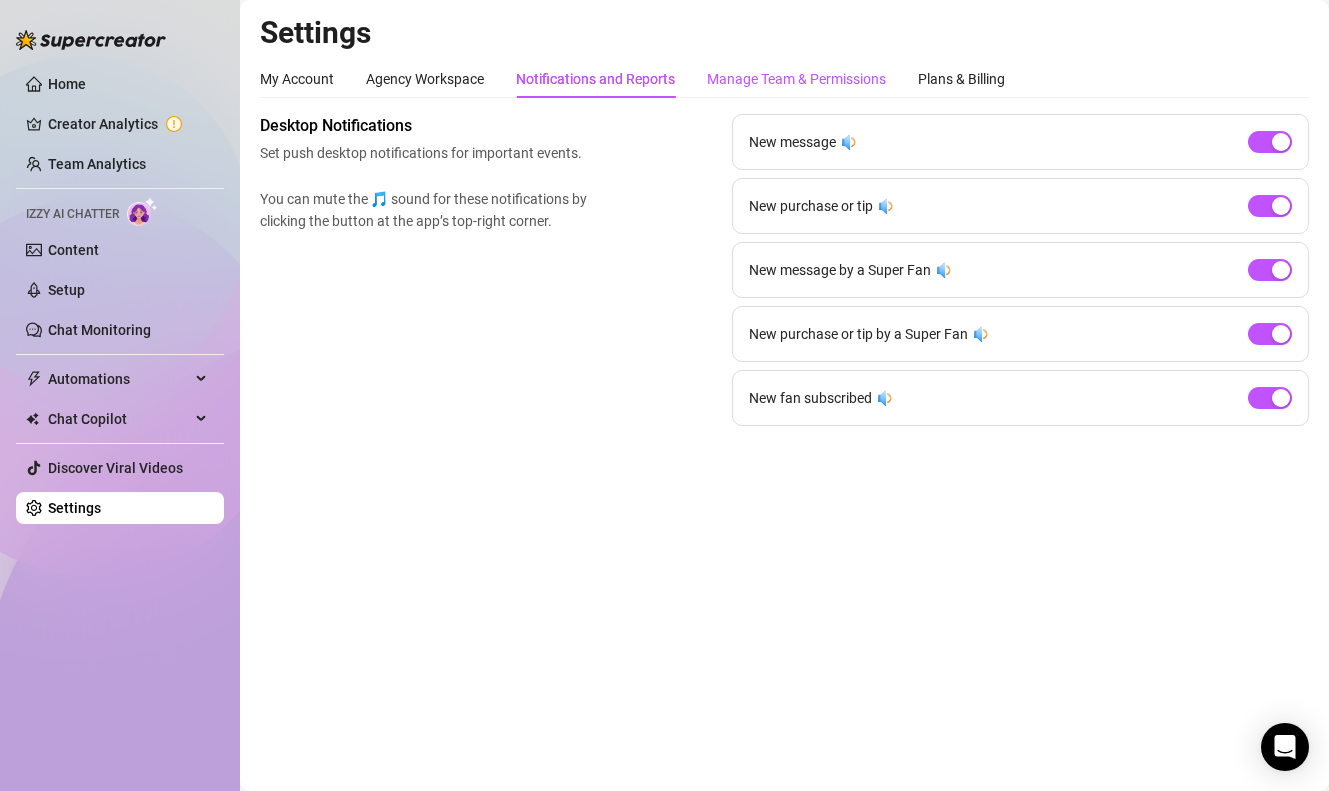 click on "Manage Team & Permissions" at bounding box center (796, 79) 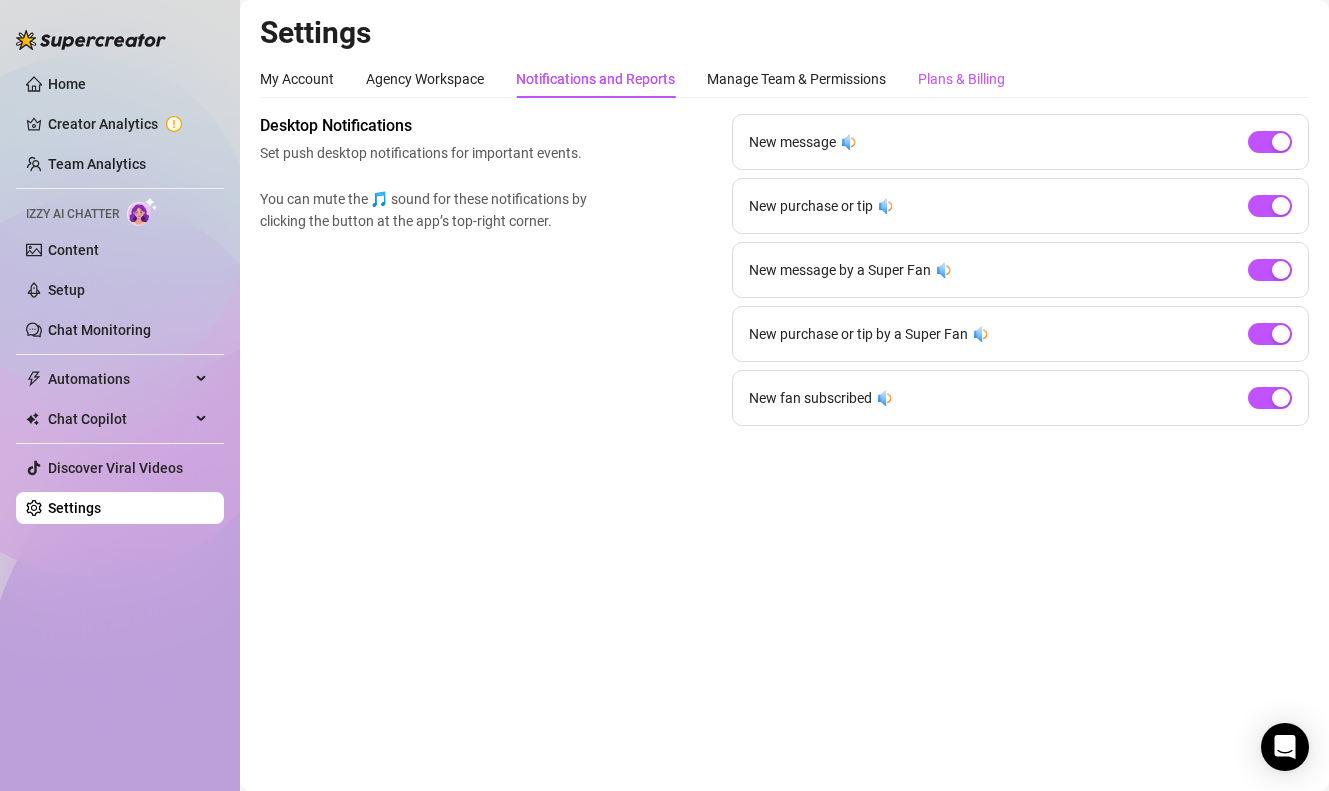 click on "Plans & Billing" at bounding box center (961, 79) 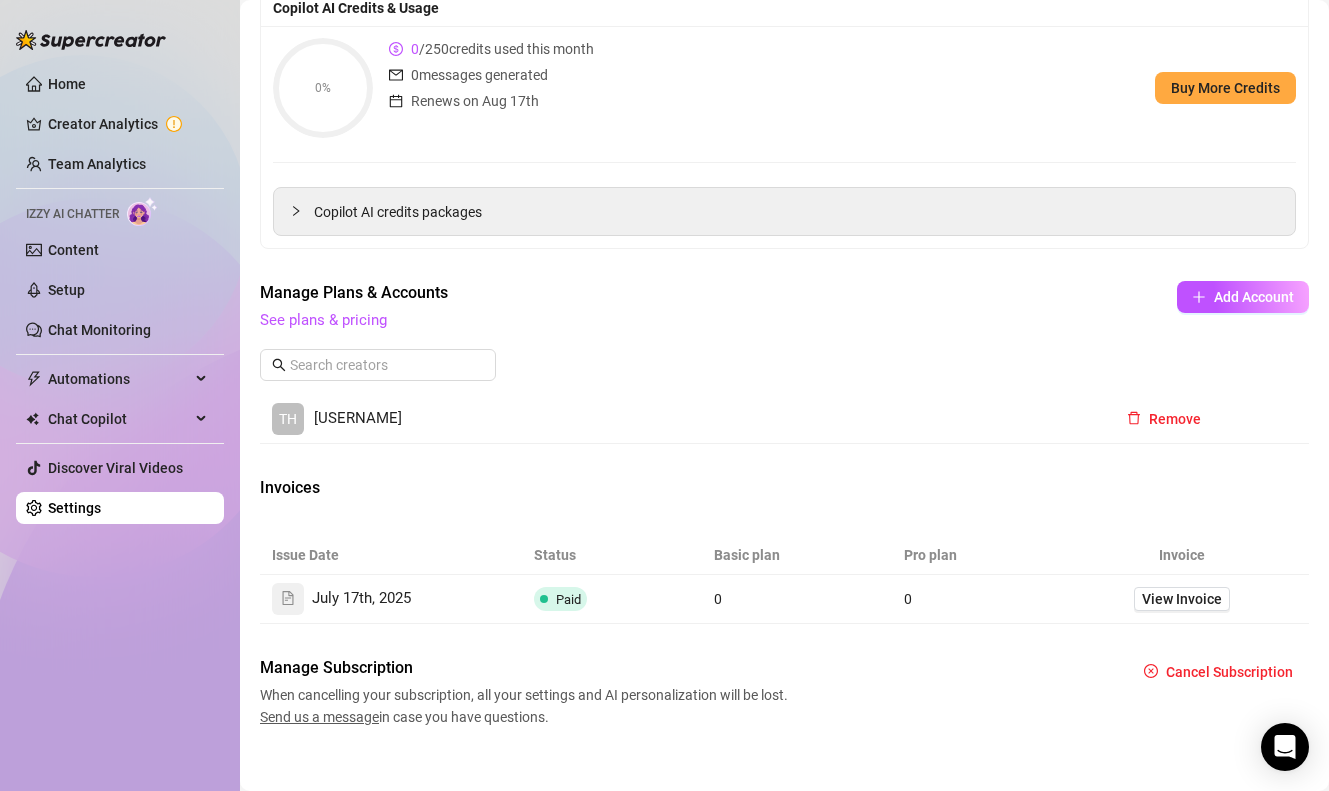 scroll, scrollTop: 274, scrollLeft: 0, axis: vertical 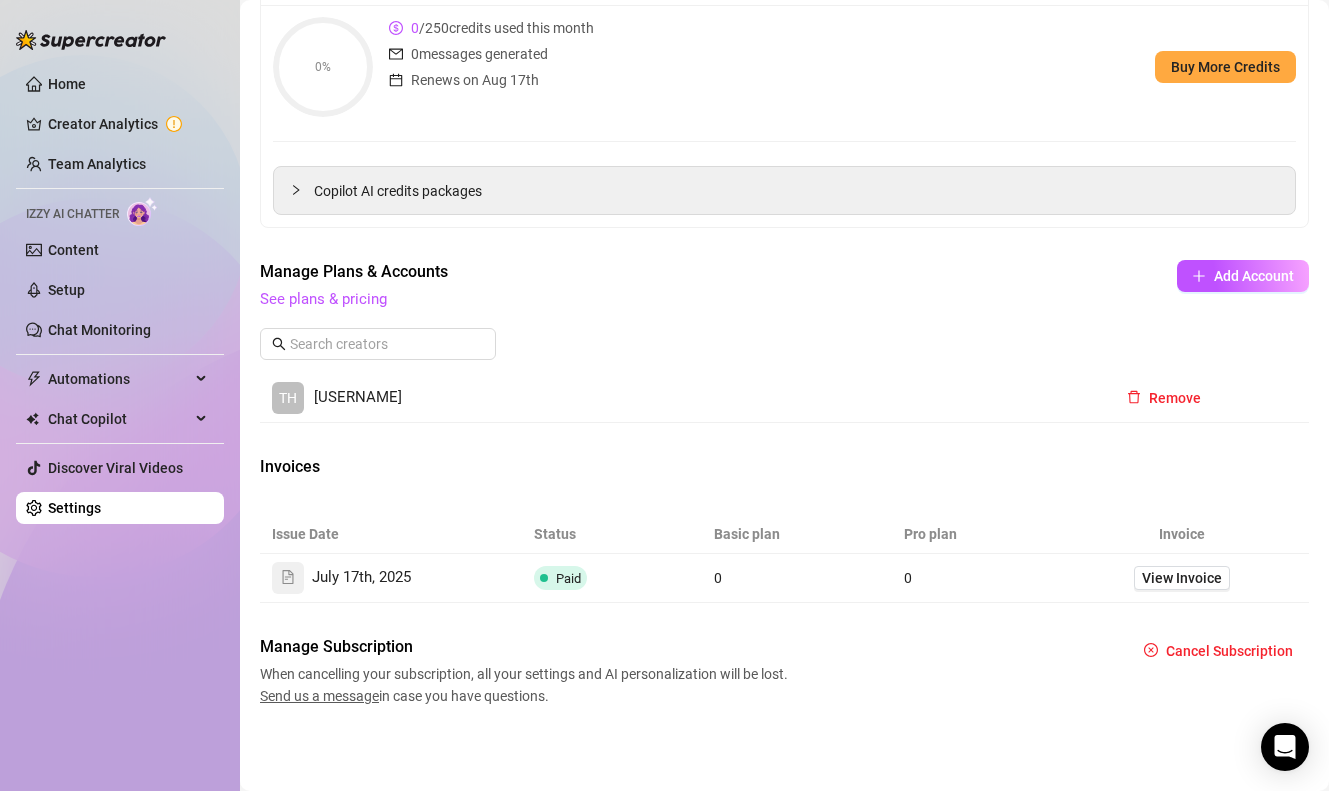 click on "TH [USERNAME]" at bounding box center (435, 398) 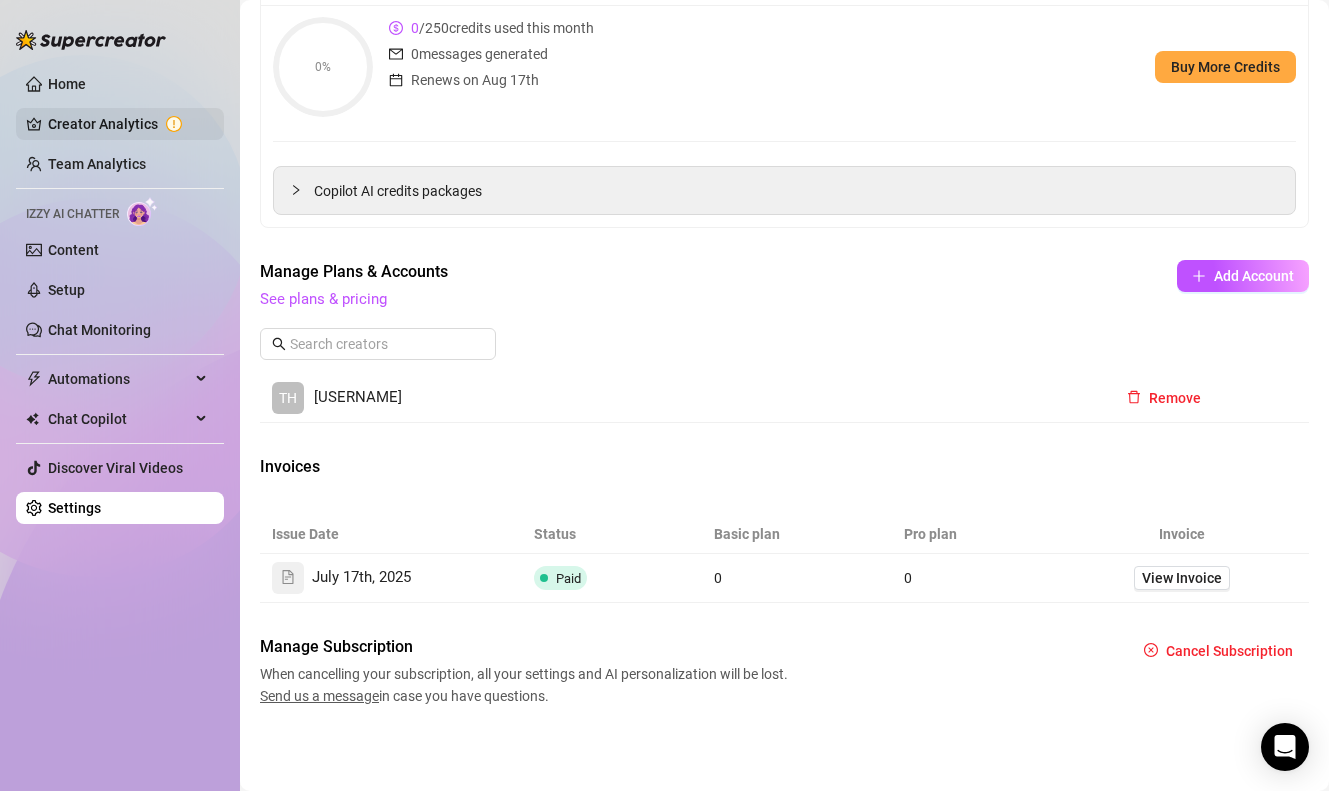 click on "Creator Analytics" at bounding box center (128, 124) 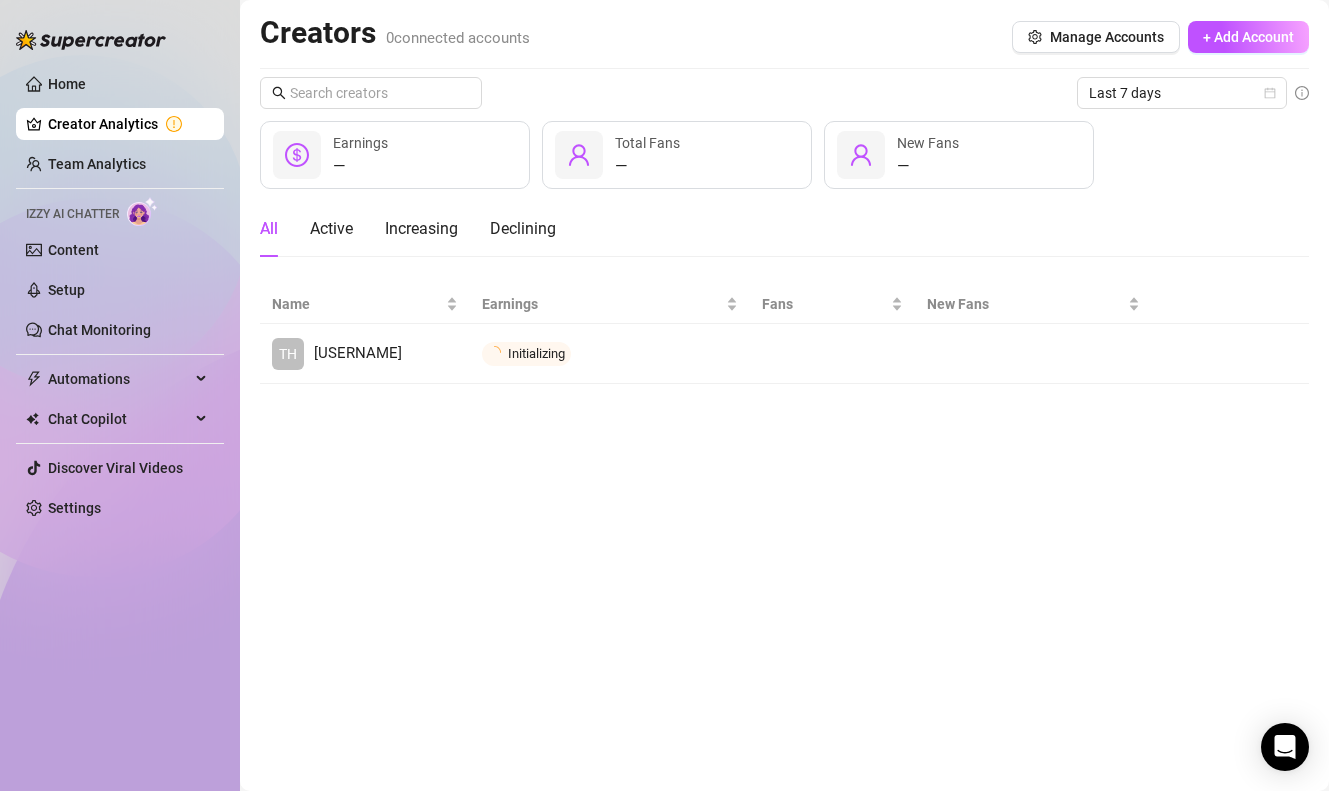 scroll, scrollTop: 0, scrollLeft: 0, axis: both 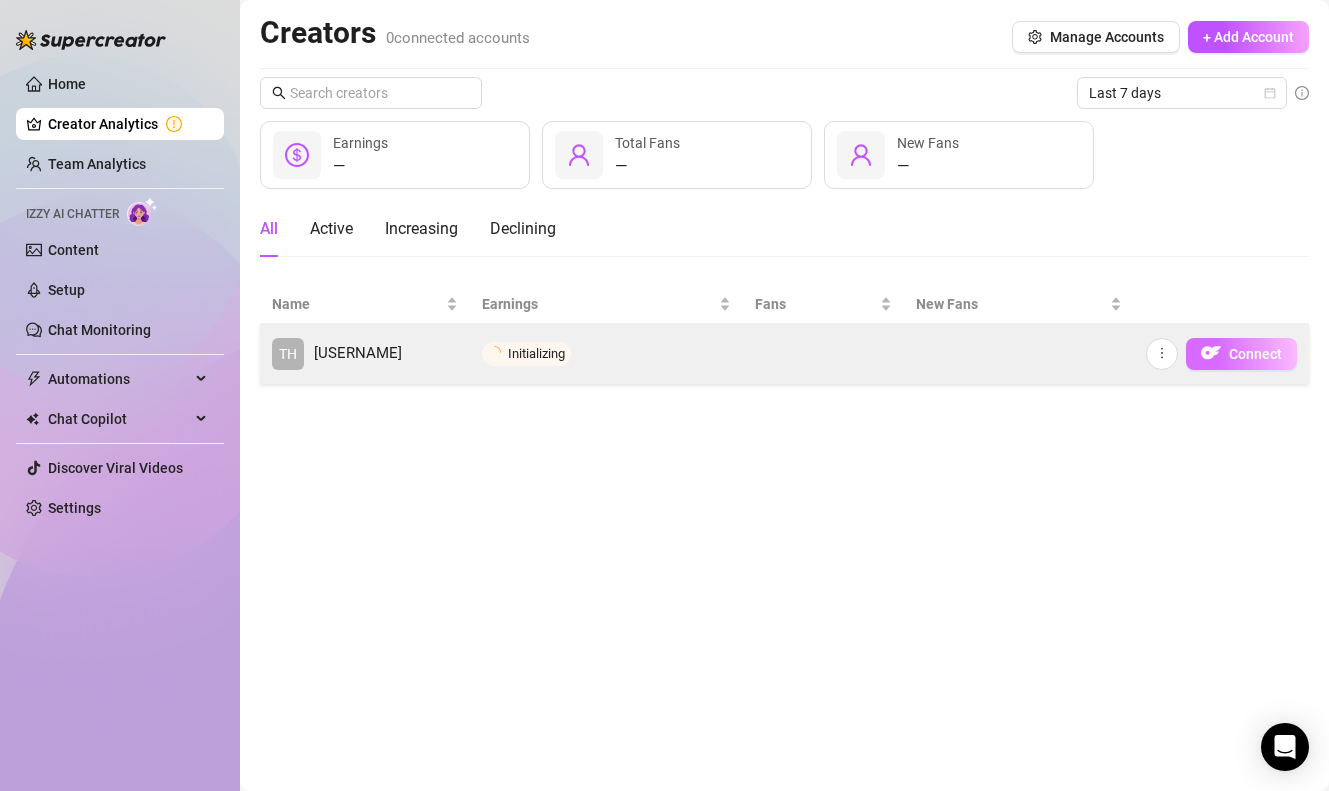 click on "Connect" at bounding box center [1255, 354] 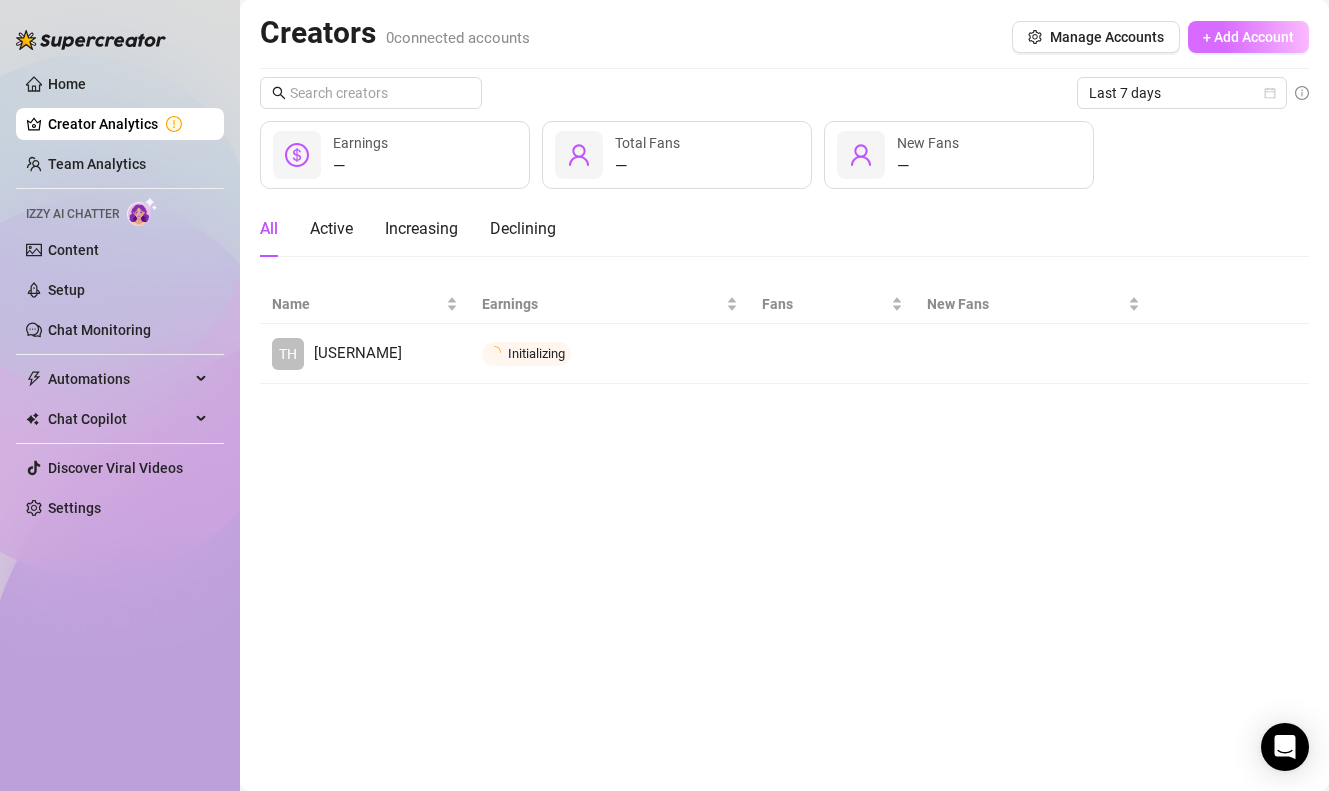 click on "+ Add Account" at bounding box center (1248, 37) 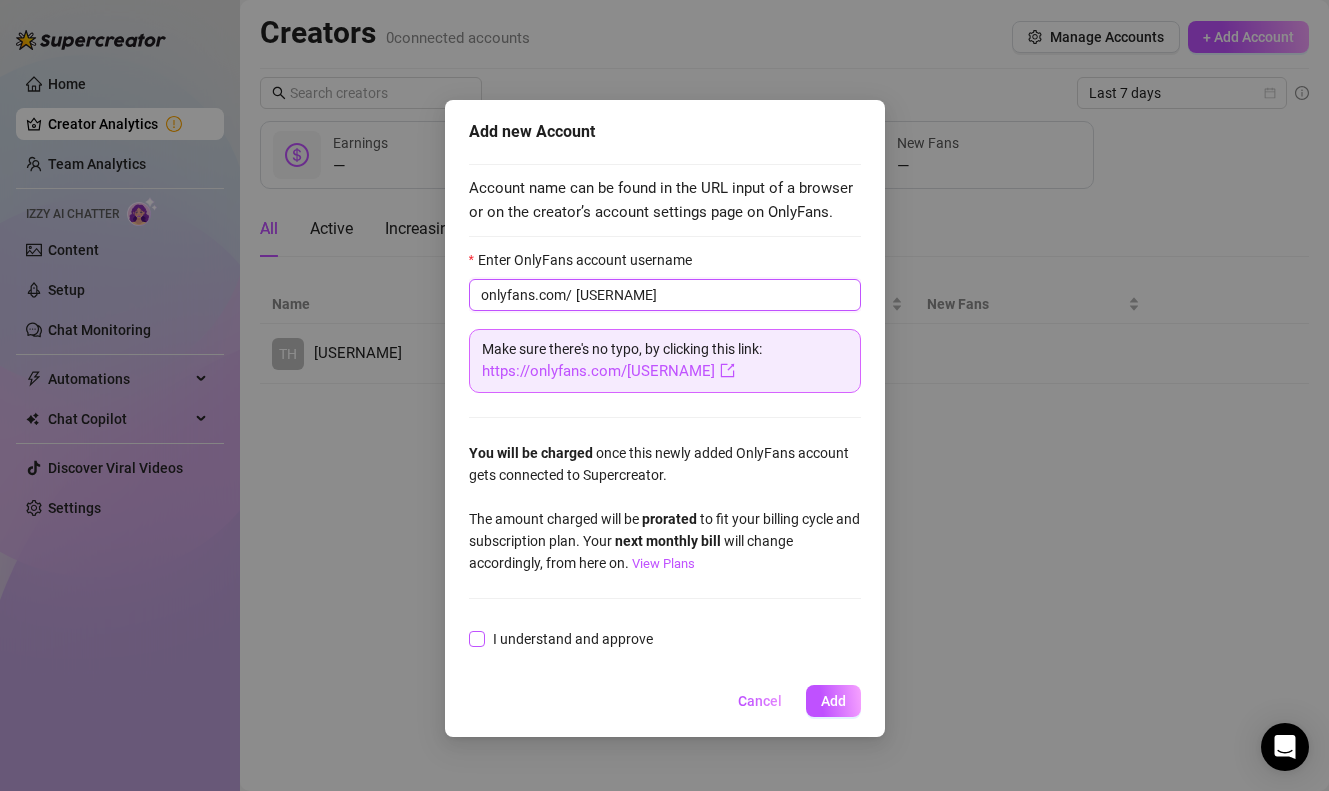 type on "[USERNAME]" 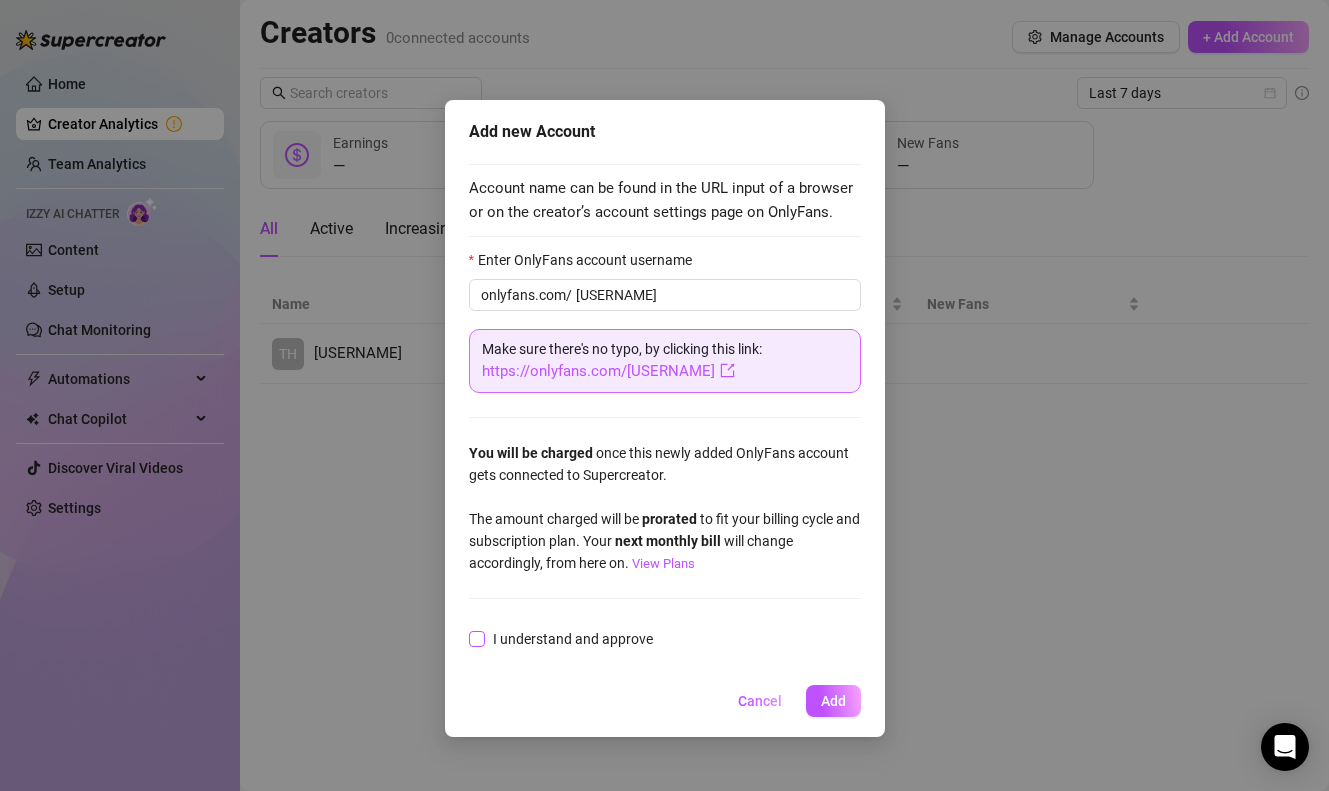 click at bounding box center (477, 639) 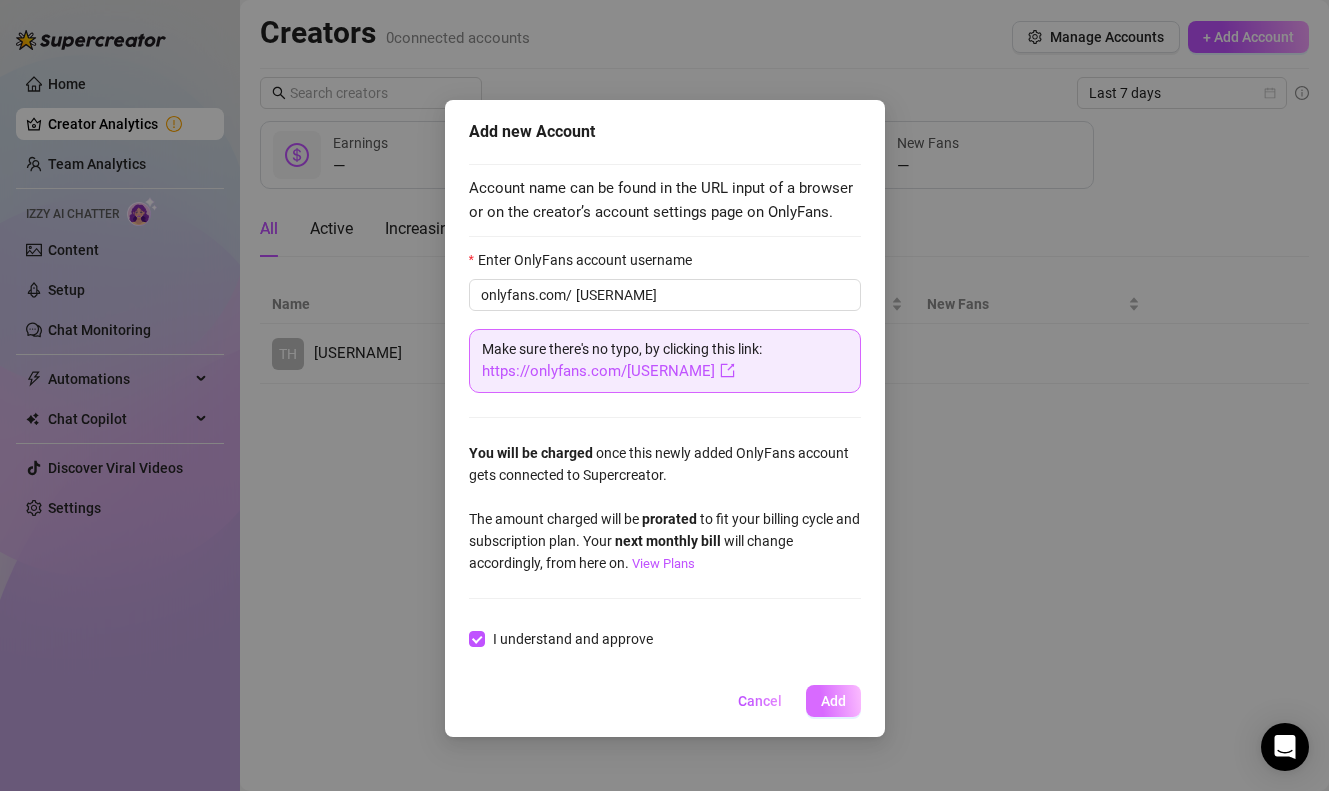 click on "Add" at bounding box center (833, 701) 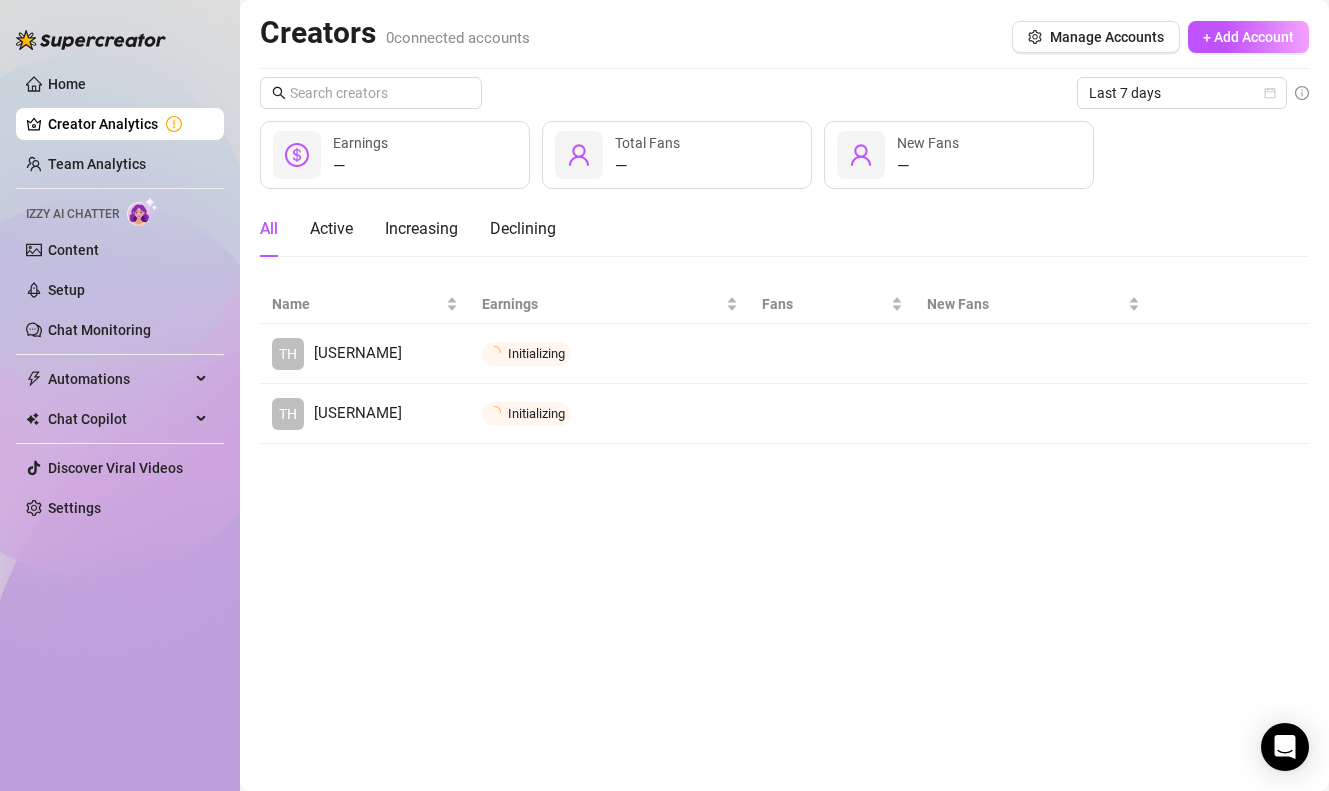 click on "Creators  0  connected accounts Manage Accounts + Add Account Last 7 days — Earnings — Total Fans — New Fans All Active Increasing Declining Name Earnings Fans New Fans TH [USERNAME] Initializing Connect TH [USERNAME] Initializing Connect" at bounding box center [784, 395] 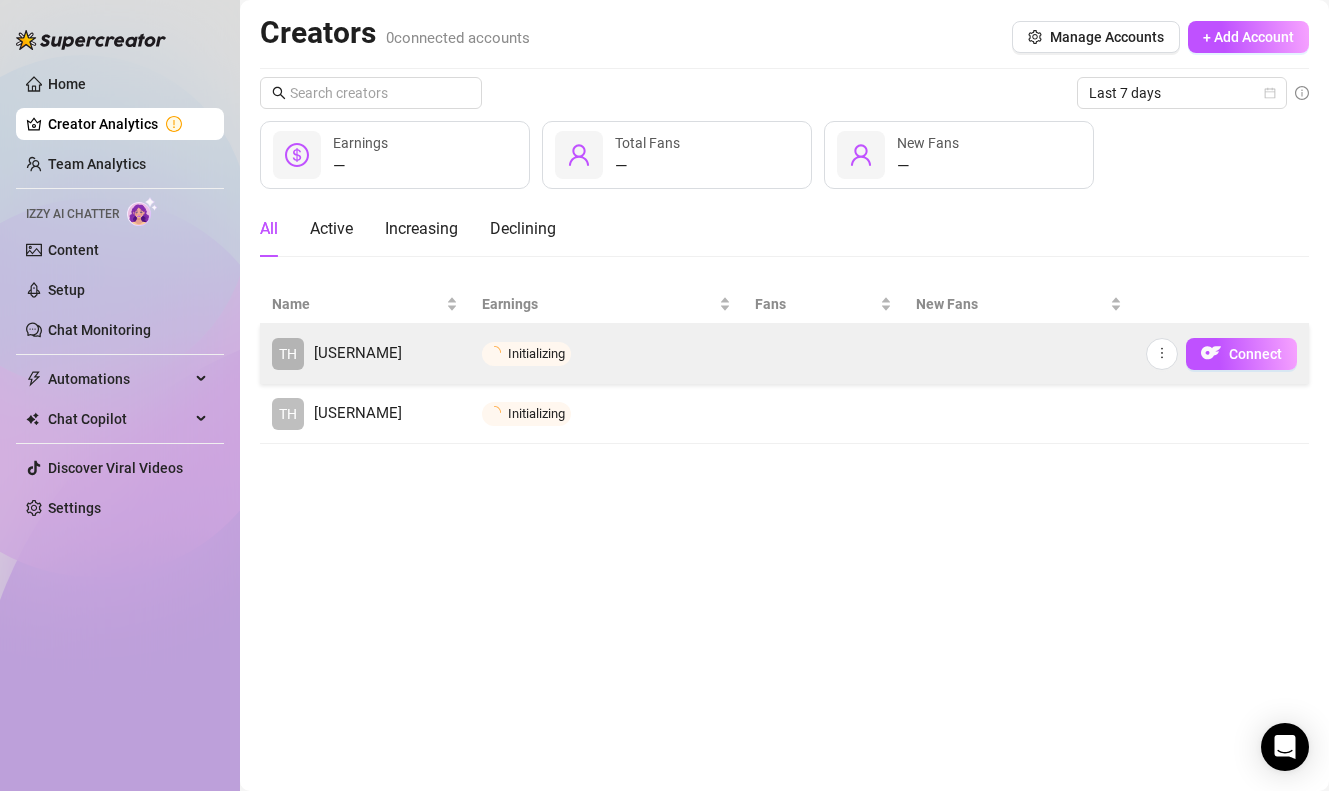 click on "Initializing" at bounding box center [606, 354] 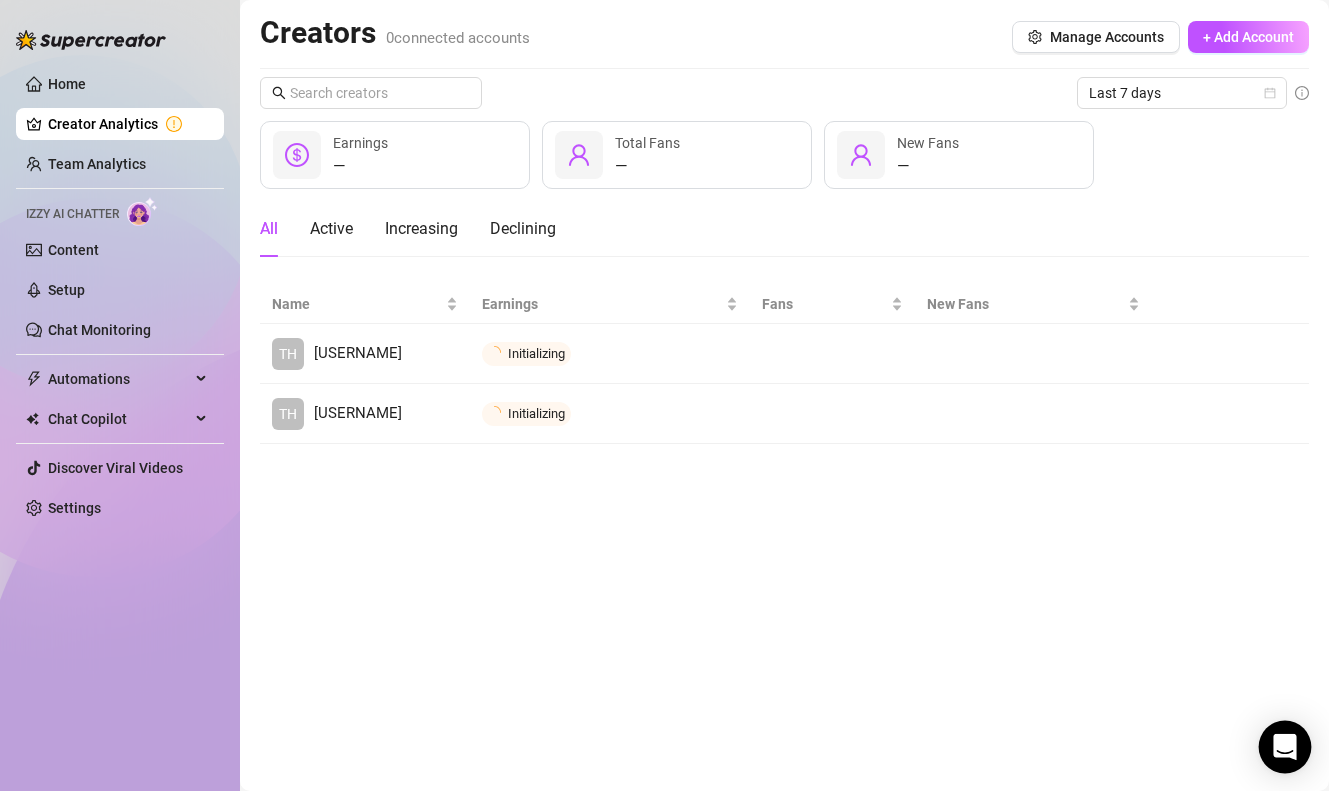 click 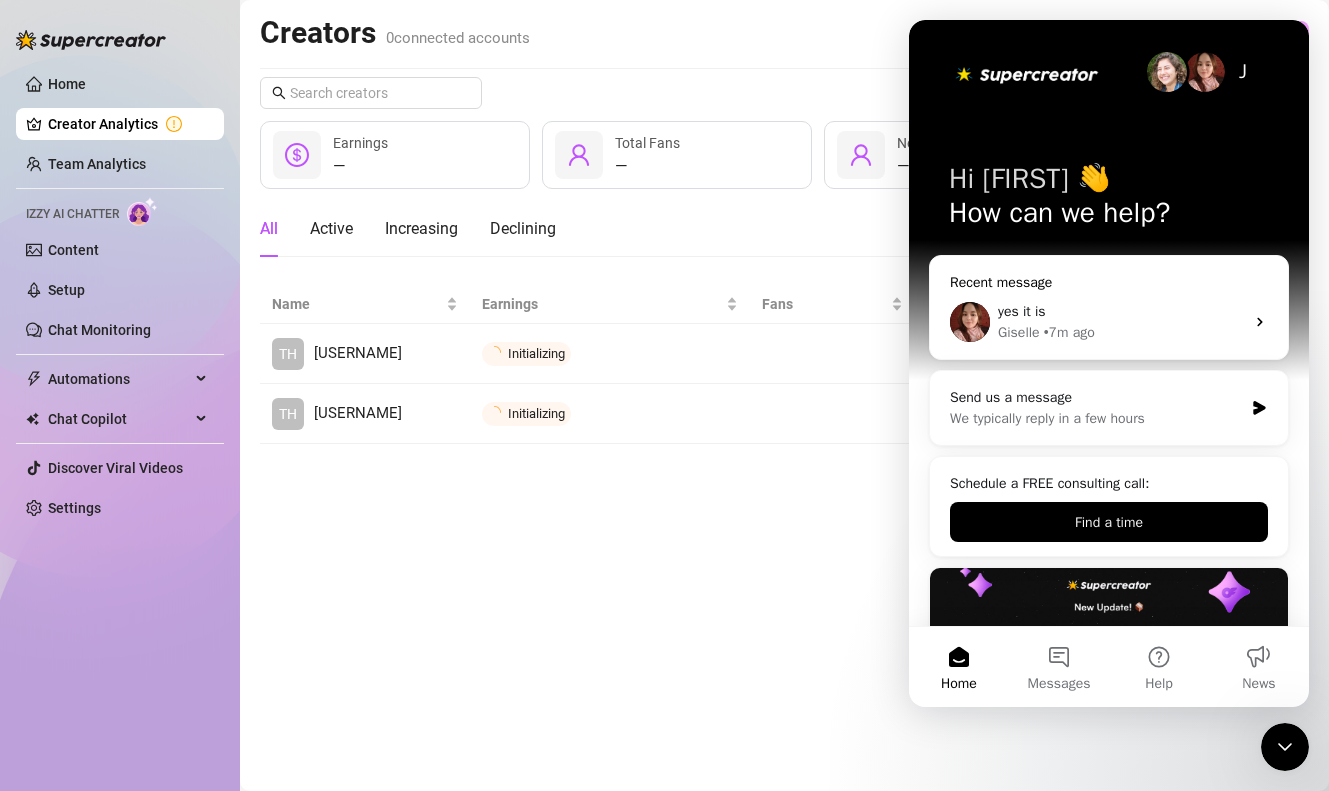 scroll, scrollTop: 0, scrollLeft: 0, axis: both 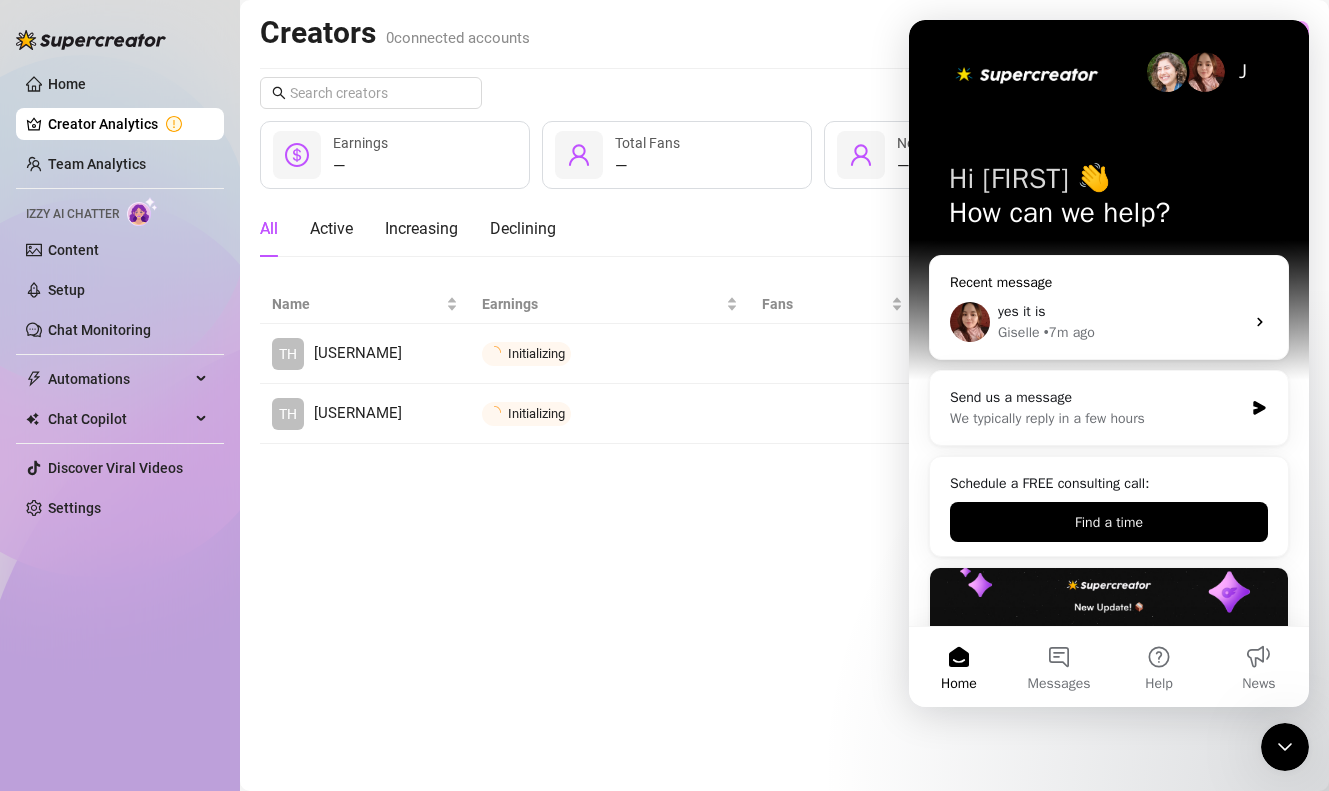 click on "yes it is" at bounding box center [1121, 311] 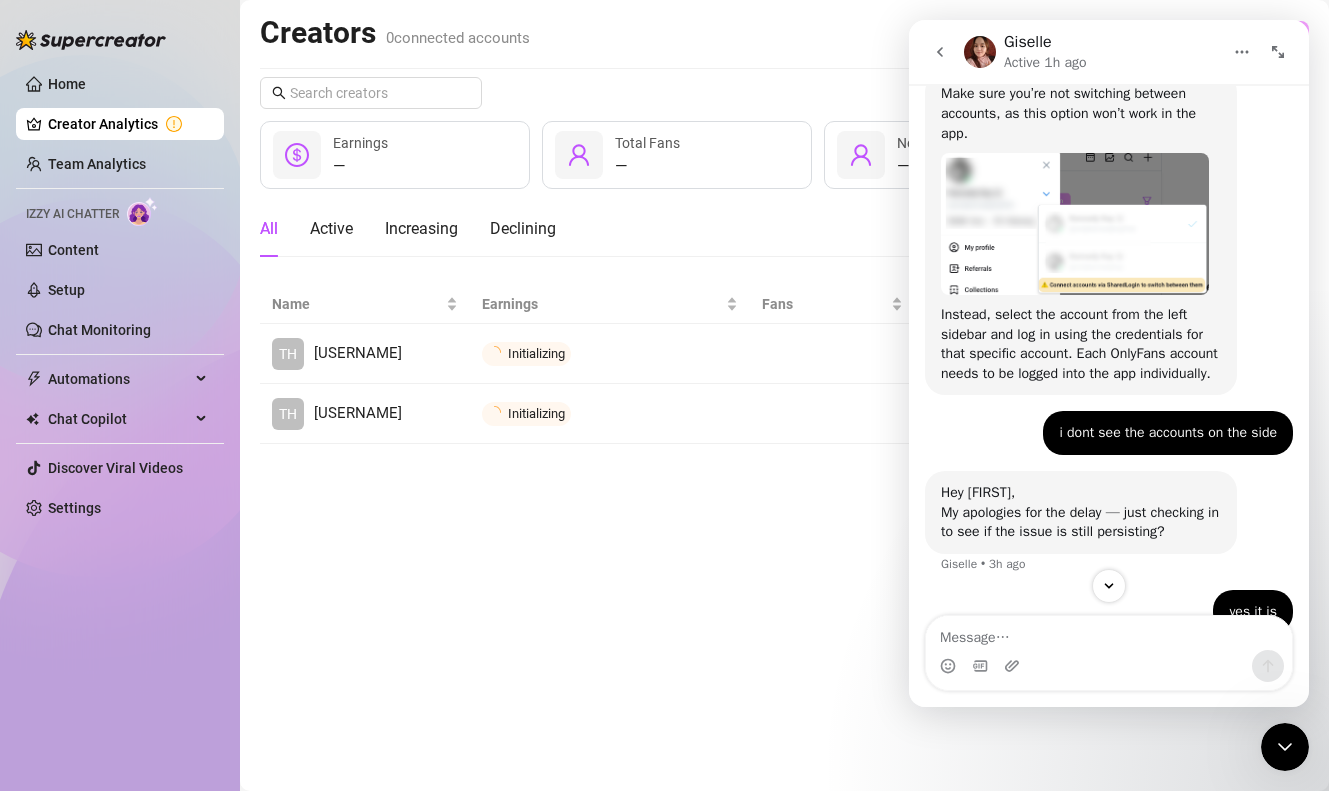 scroll, scrollTop: 1520, scrollLeft: 0, axis: vertical 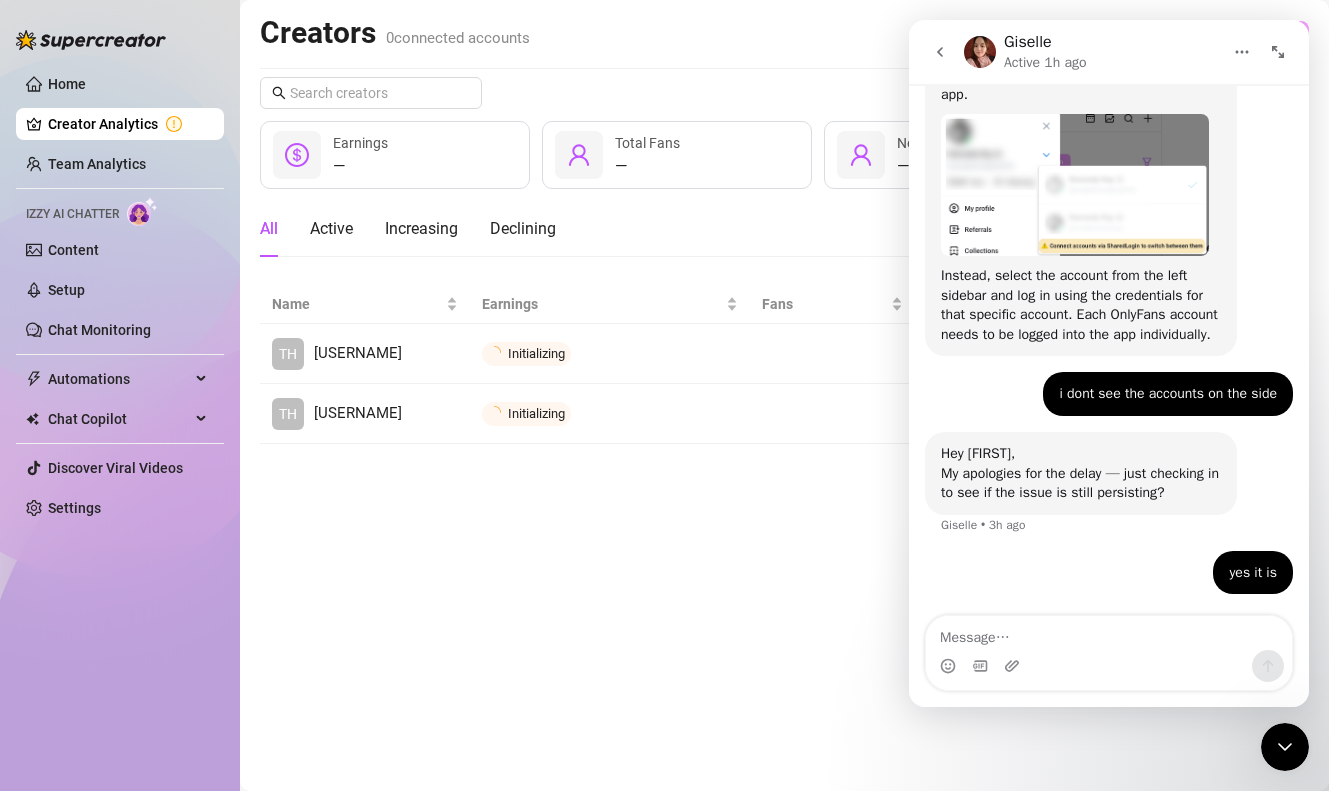 click at bounding box center (1109, 633) 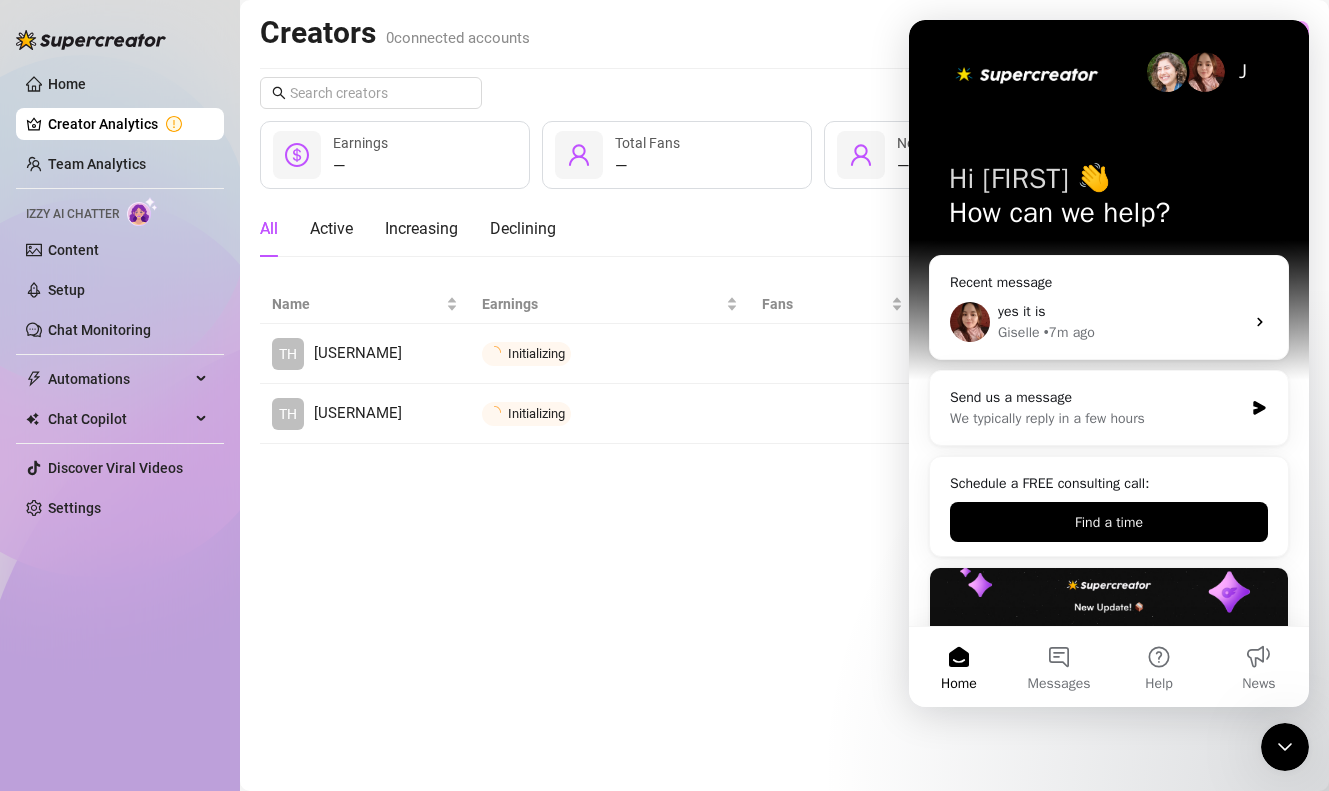 scroll, scrollTop: 0, scrollLeft: 0, axis: both 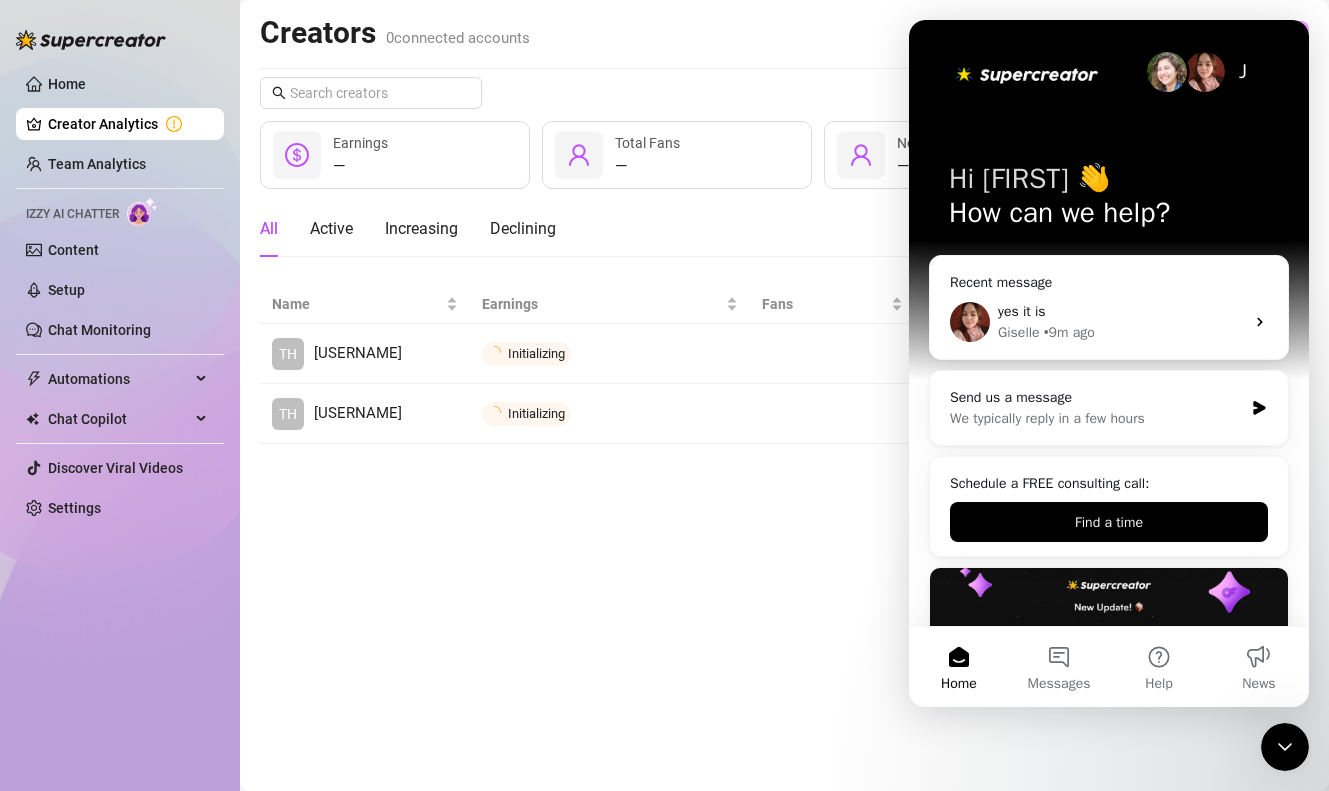 click on "Creators  0  connected accounts Manage Accounts + Add Account Last 7 days — Earnings — Total Fans — New Fans All Active Increasing Declining Name Earnings Fans New Fans TH [USERNAME] Initializing Connect TH [USERNAME] Initializing Connect" at bounding box center [784, 395] 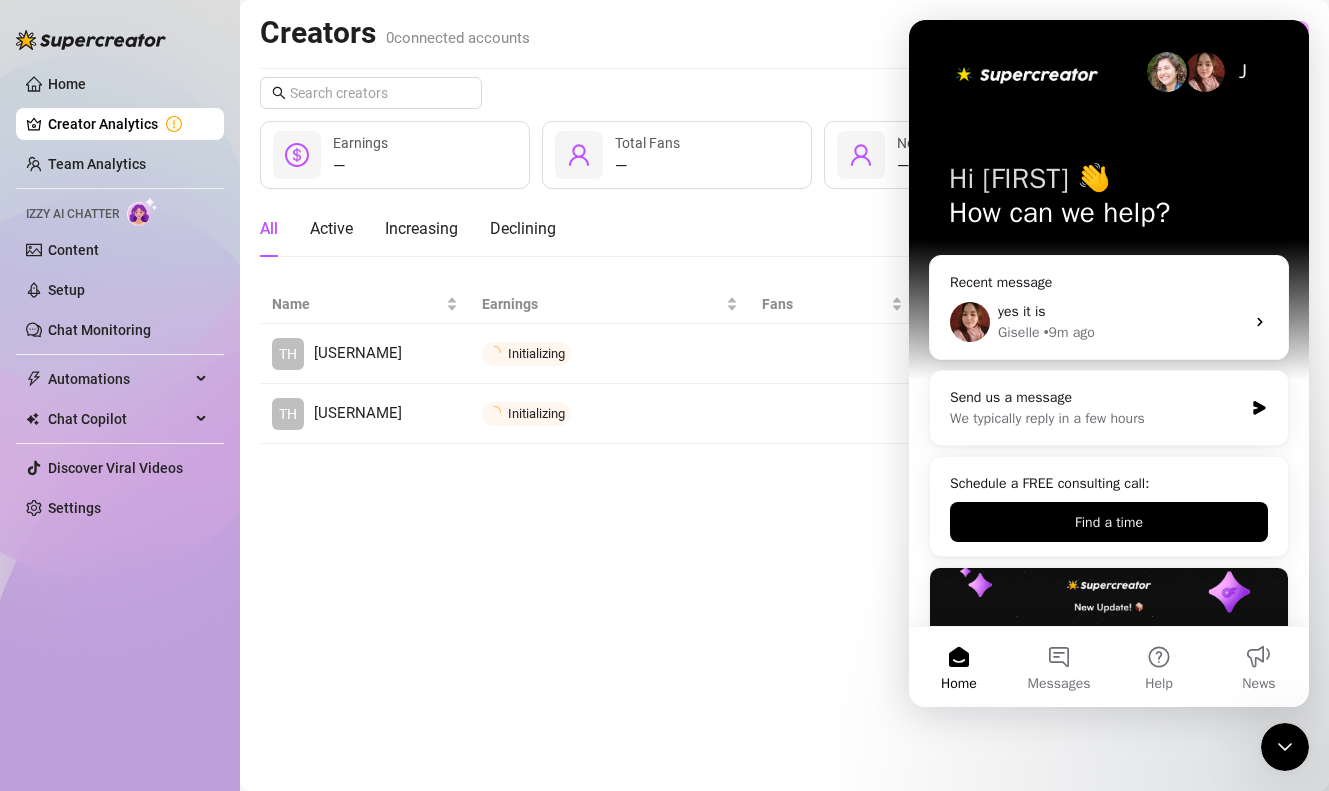 click at bounding box center (1285, 747) 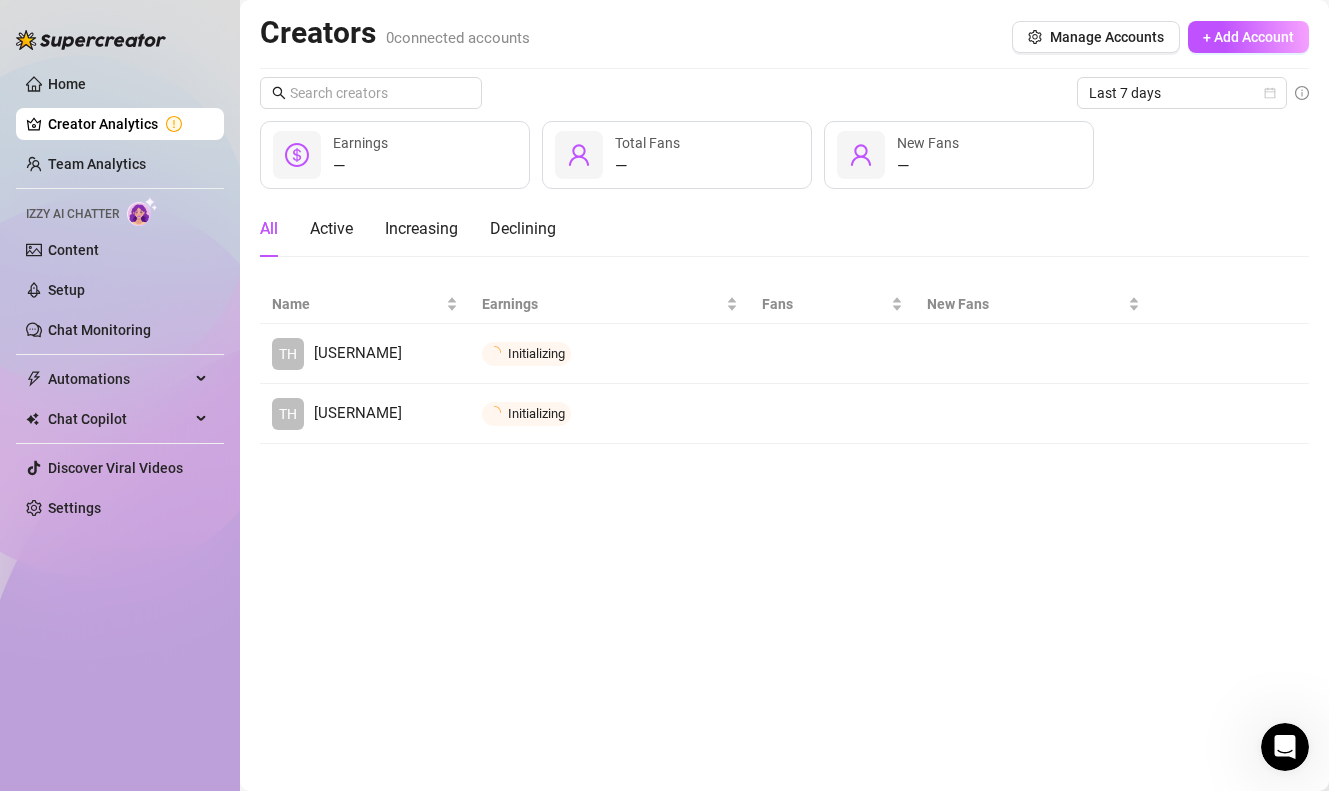 scroll, scrollTop: 0, scrollLeft: 0, axis: both 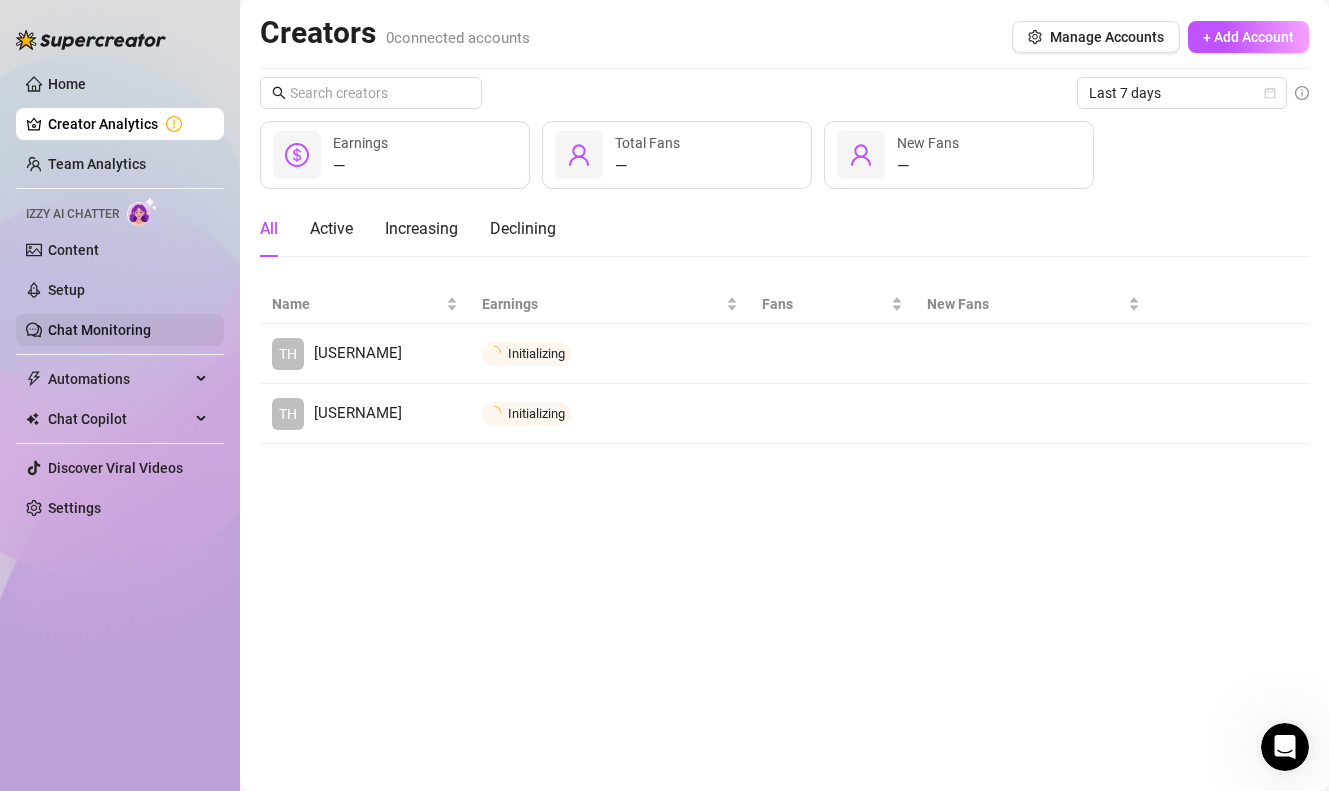 click on "Chat Monitoring" at bounding box center [99, 330] 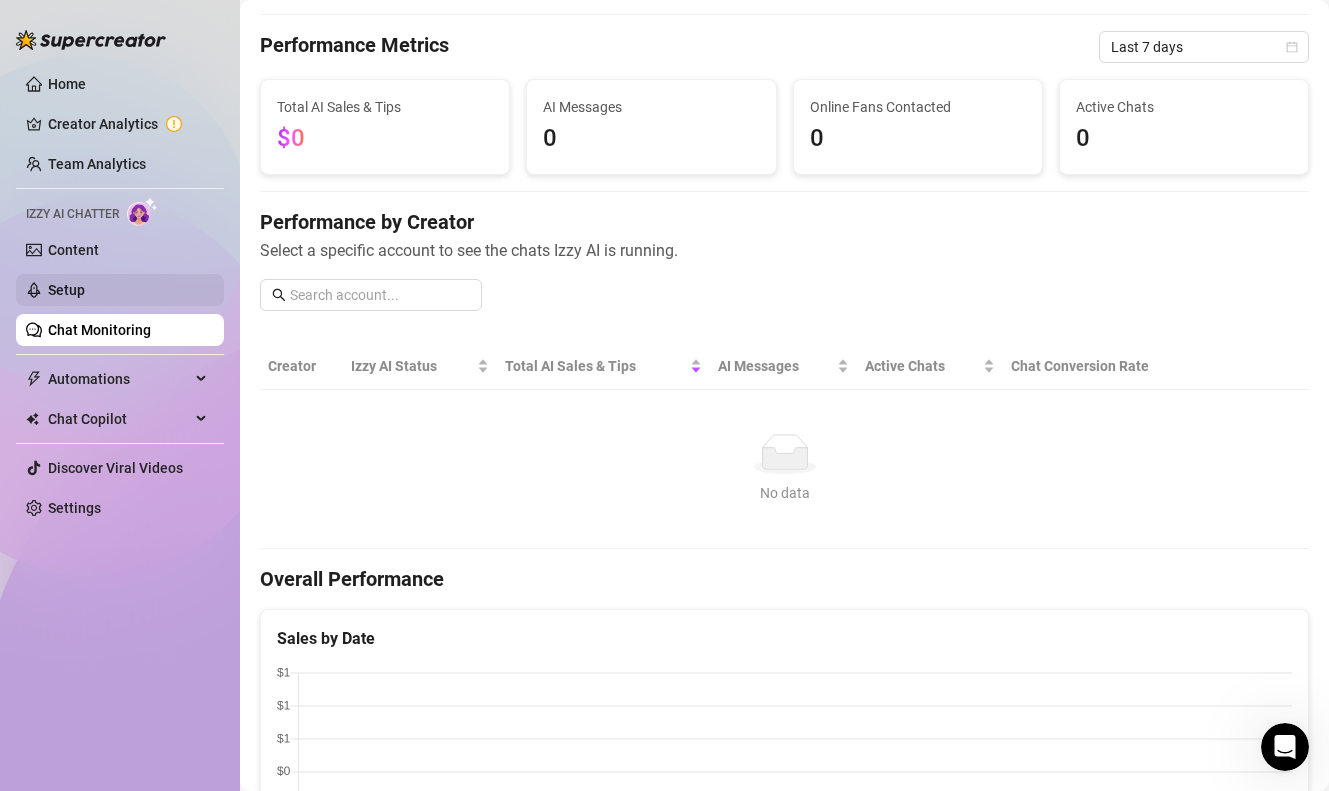 scroll, scrollTop: 0, scrollLeft: 0, axis: both 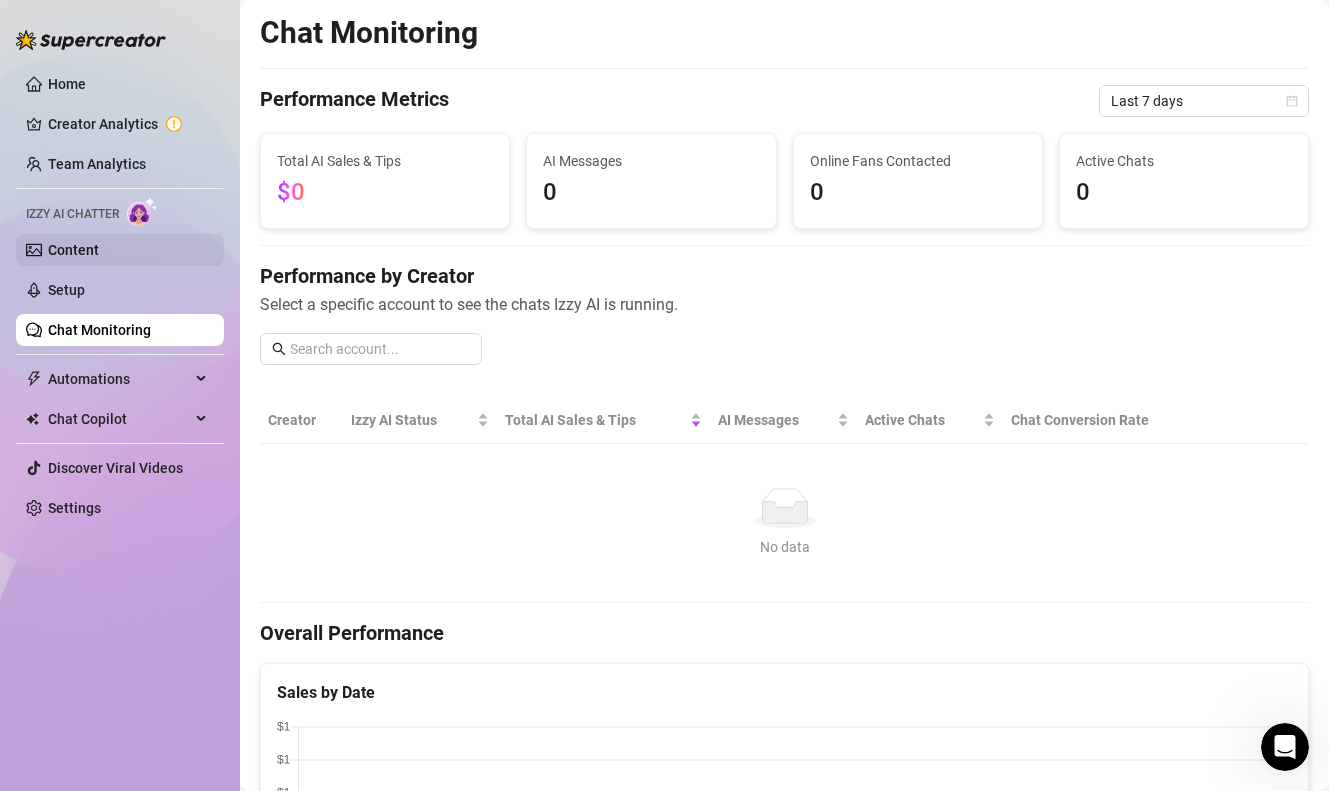 click on "Content" at bounding box center (73, 250) 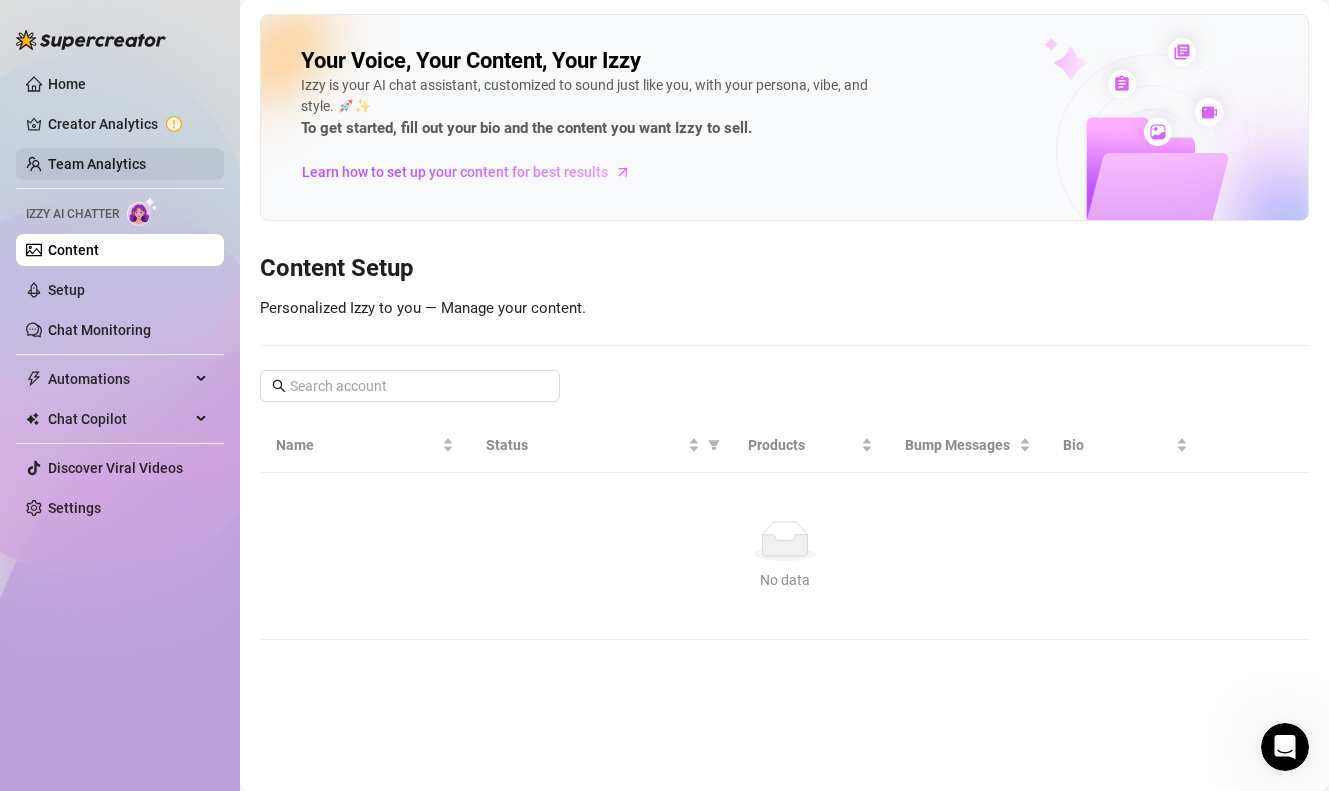 click on "Team Analytics" at bounding box center (97, 164) 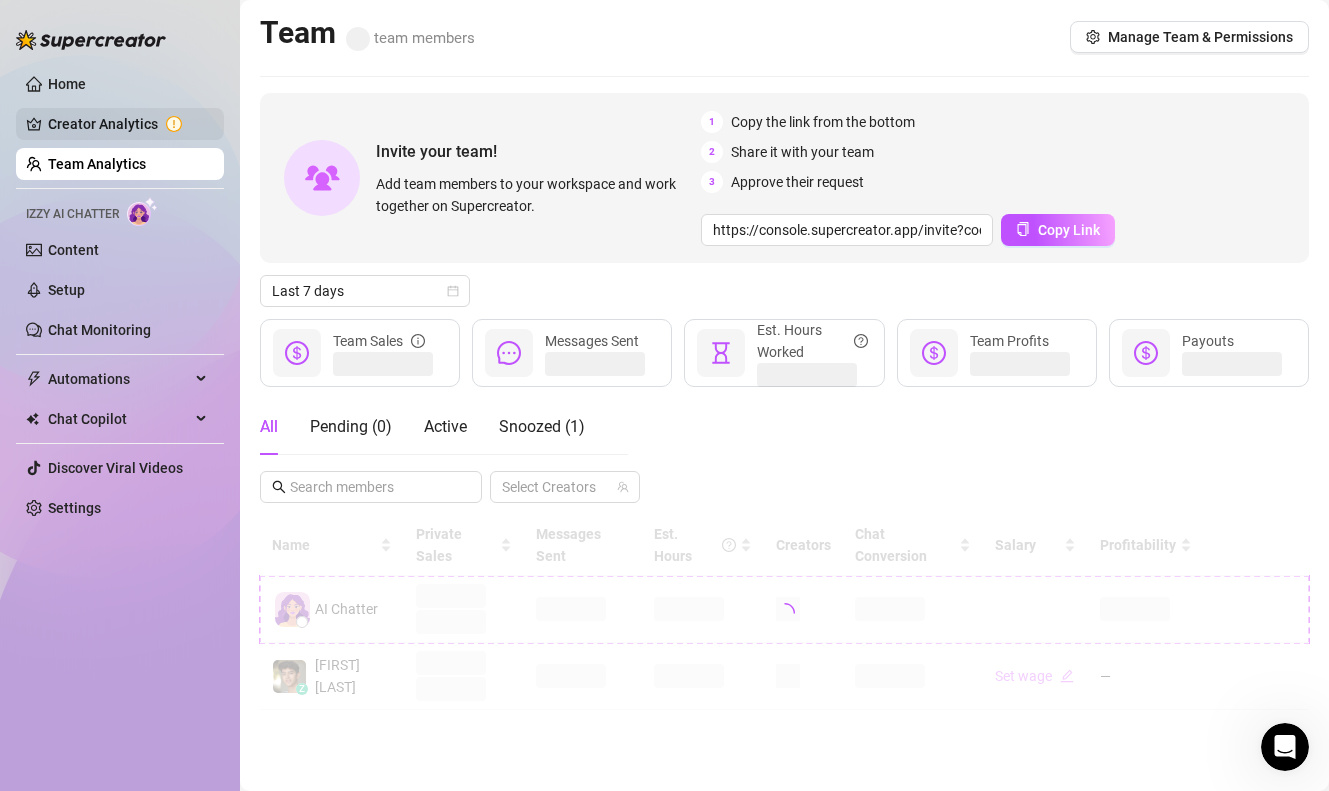 click on "Creator Analytics" at bounding box center (128, 124) 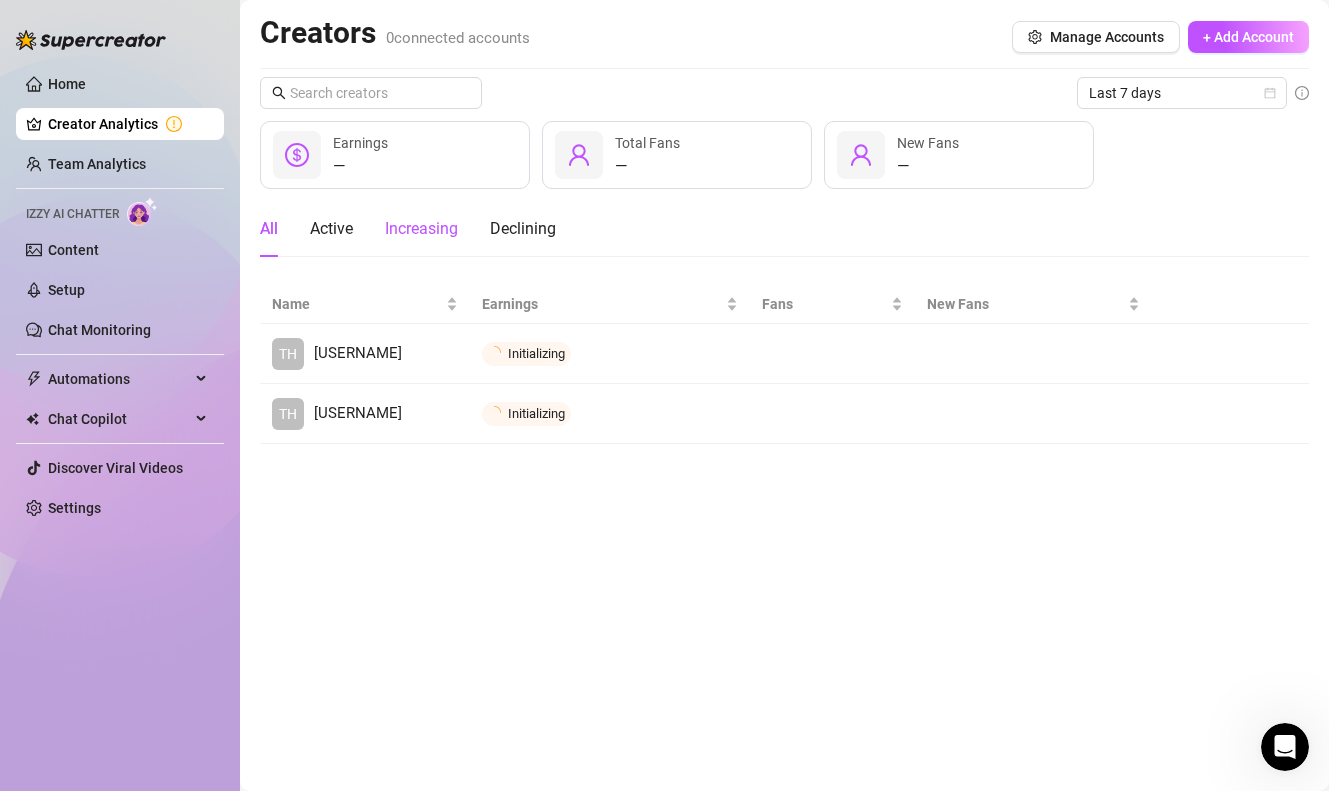 click on "Increasing" at bounding box center [421, 229] 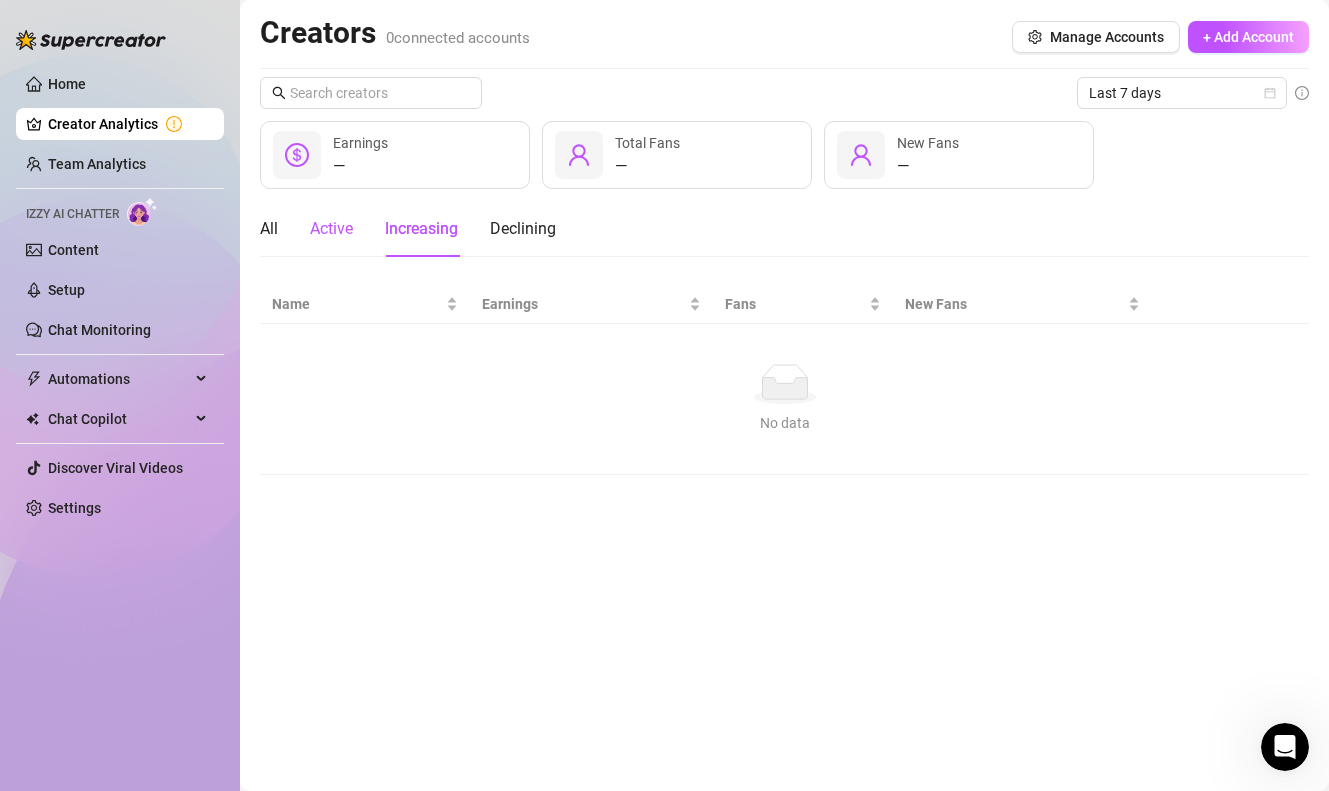 click on "Active" at bounding box center [331, 229] 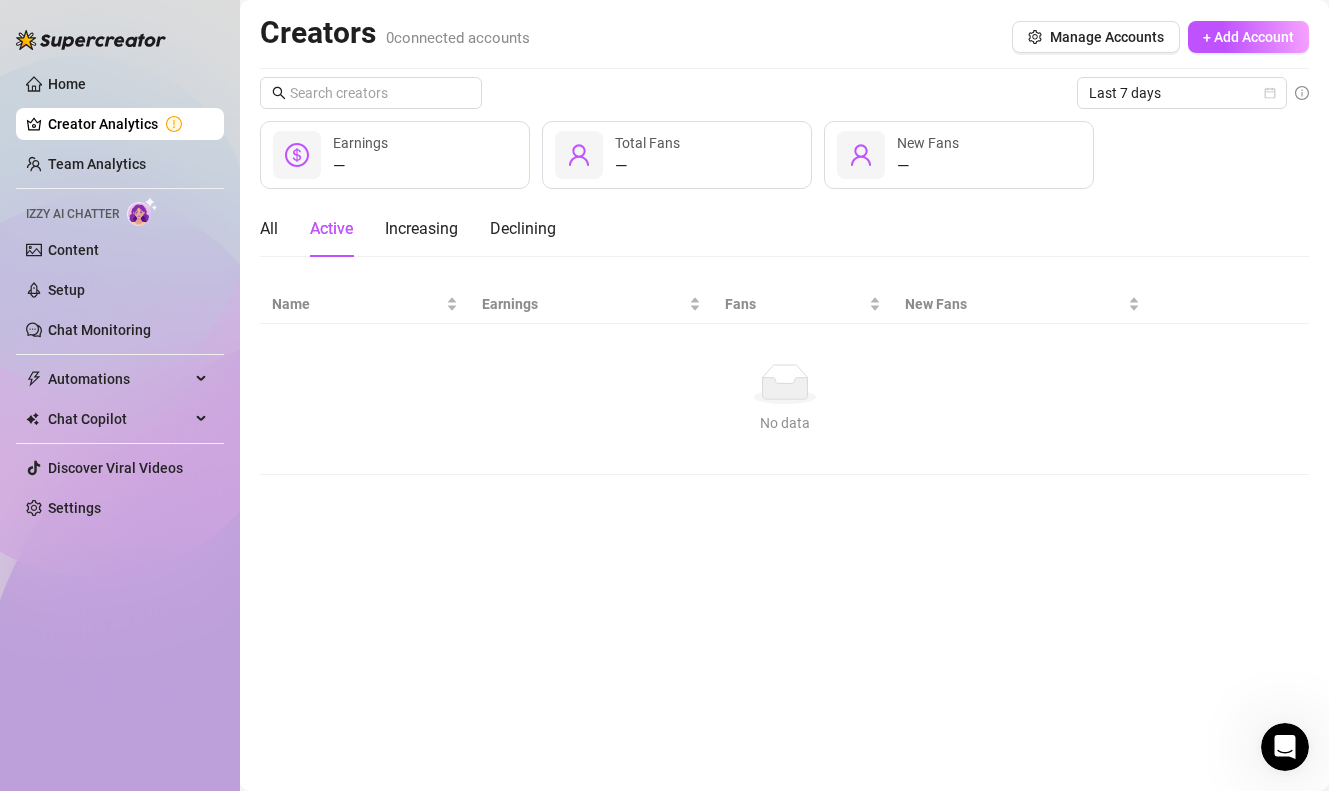 click on "Creators  0  connected accounts Manage Accounts + Add Account Last 7 days — Earnings — Total Fans — New Fans All Active Increasing Declining Name Earnings Fans New Fans No data No data" at bounding box center (784, 395) 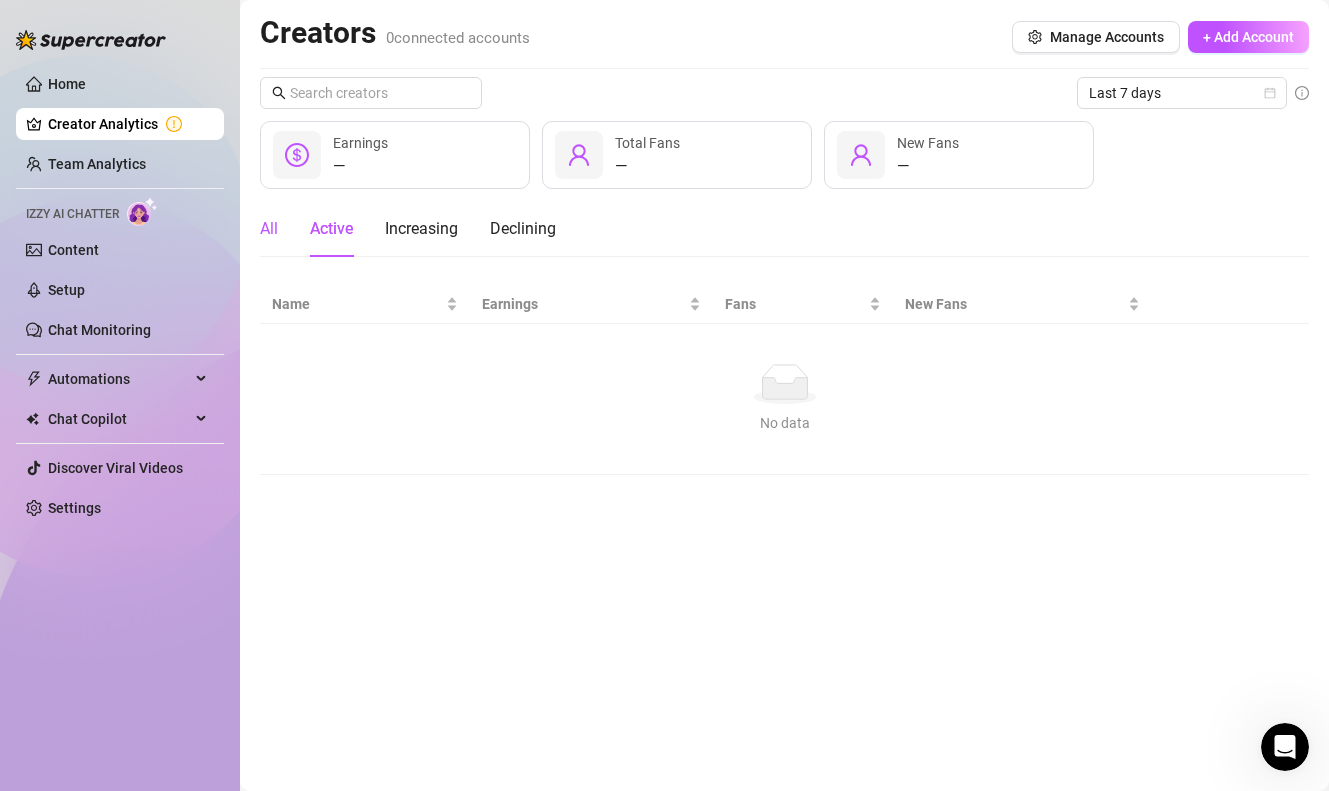 click on "All" at bounding box center (269, 229) 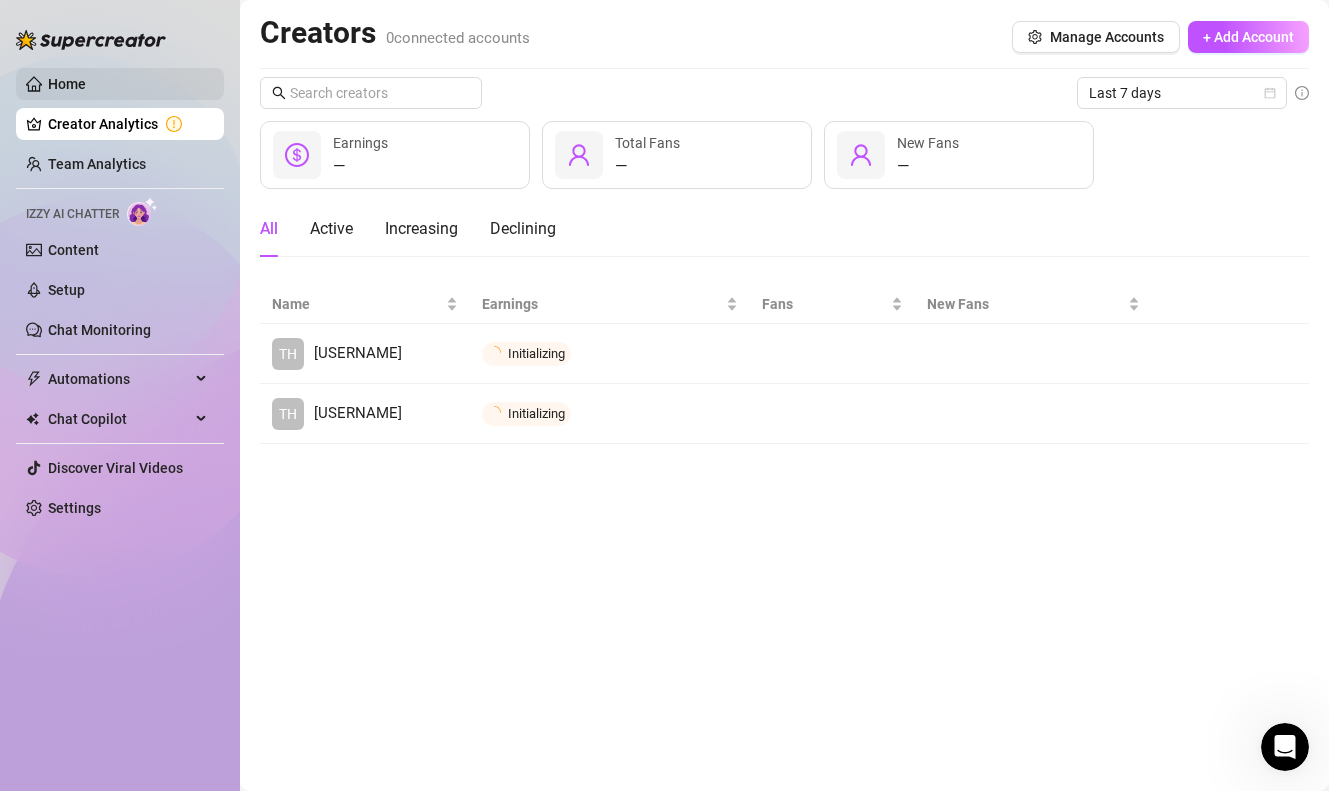click on "Home" at bounding box center [67, 84] 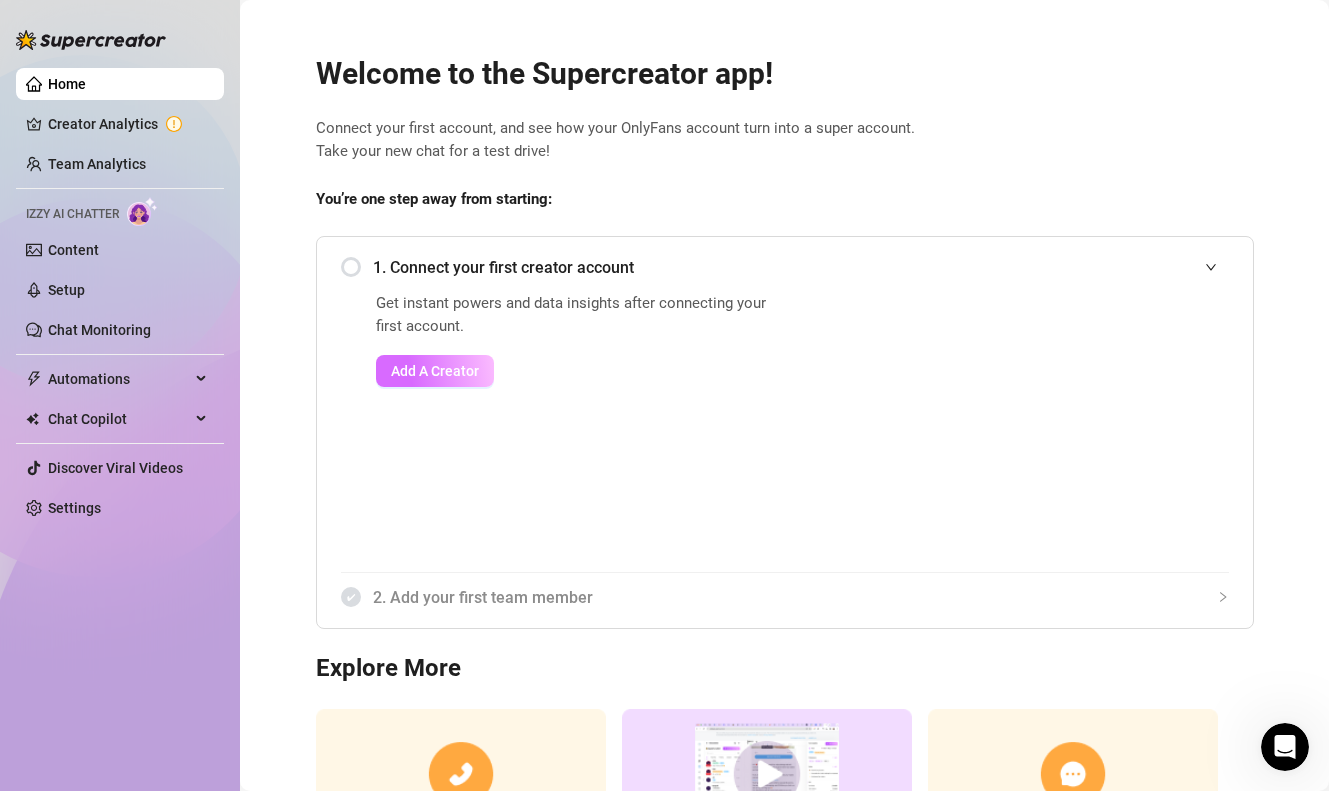 click on "Add A Creator" at bounding box center (435, 371) 